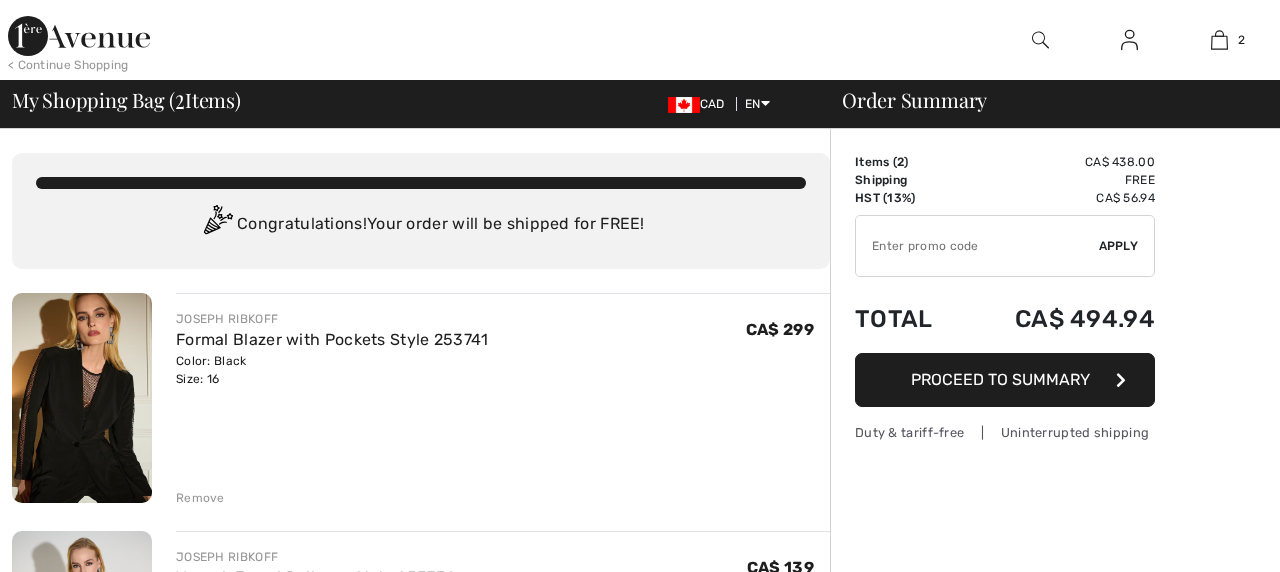 scroll, scrollTop: 0, scrollLeft: 0, axis: both 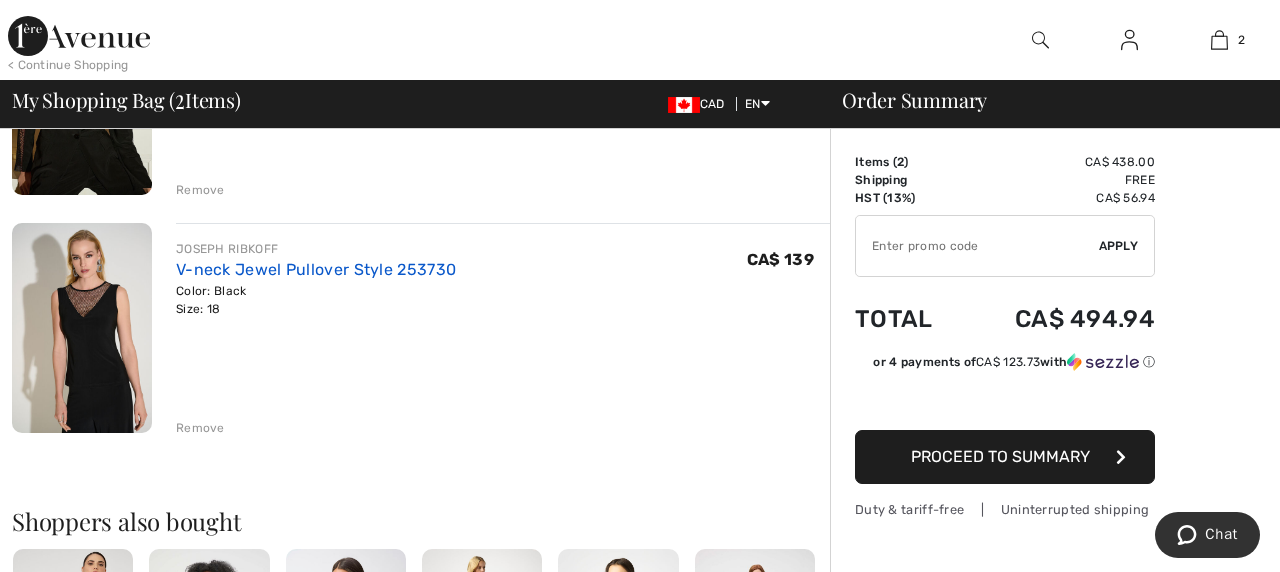 click on "V-neck Jewel Pullover Style 253730" at bounding box center (316, 269) 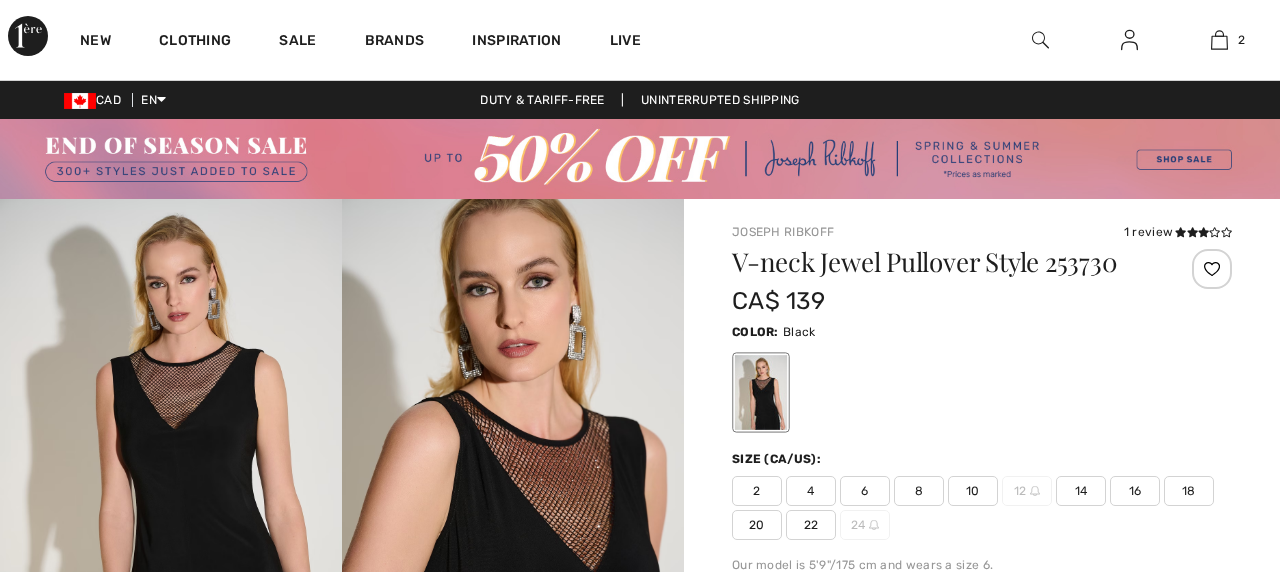 scroll, scrollTop: 0, scrollLeft: 0, axis: both 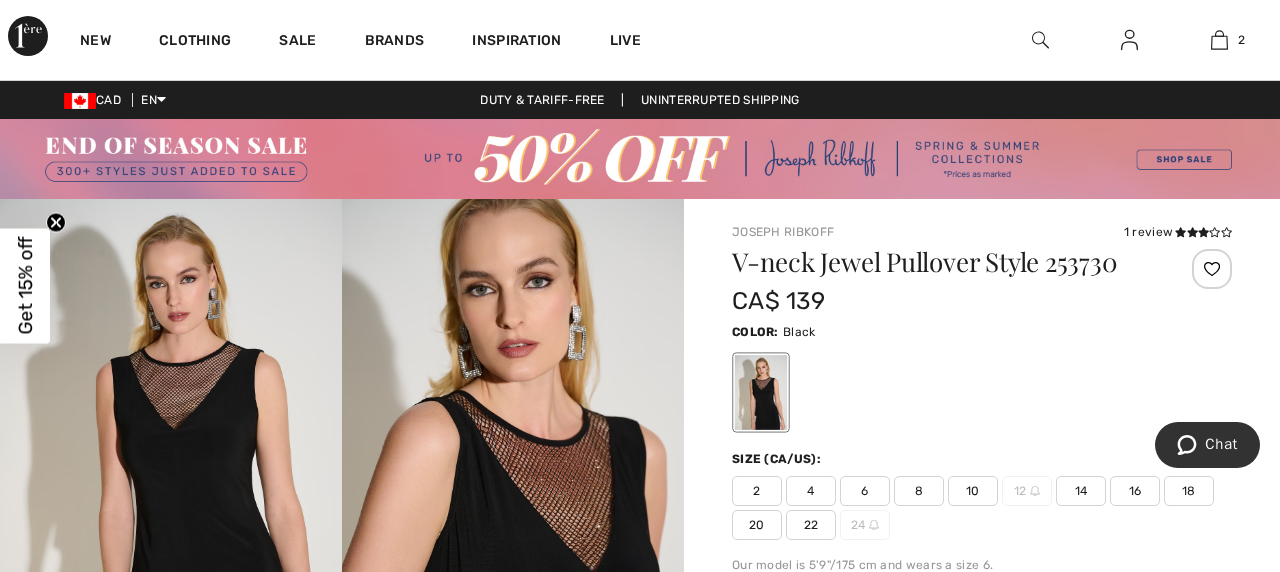 click on "16" at bounding box center (1135, 491) 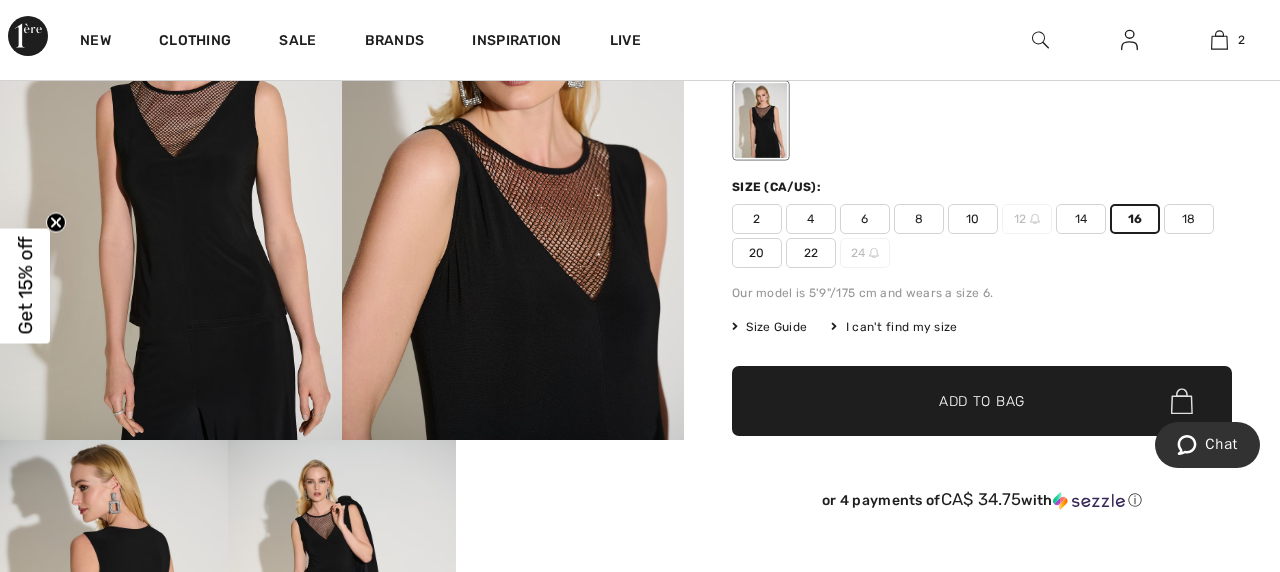 scroll, scrollTop: 282, scrollLeft: 0, axis: vertical 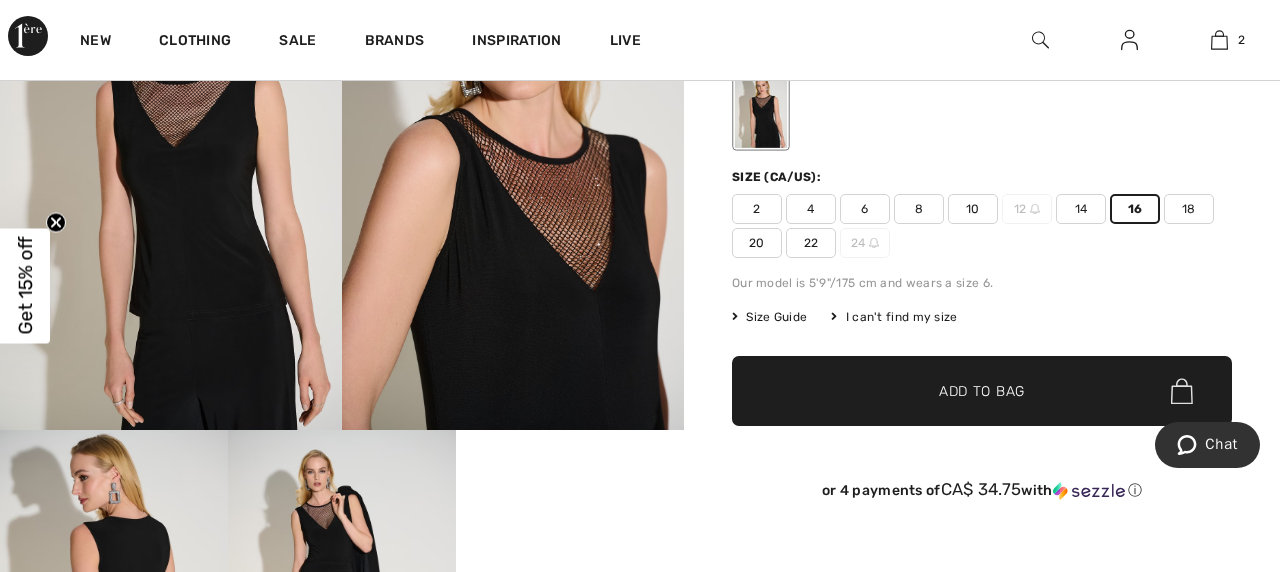 click on "Add to Bag" at bounding box center [982, 391] 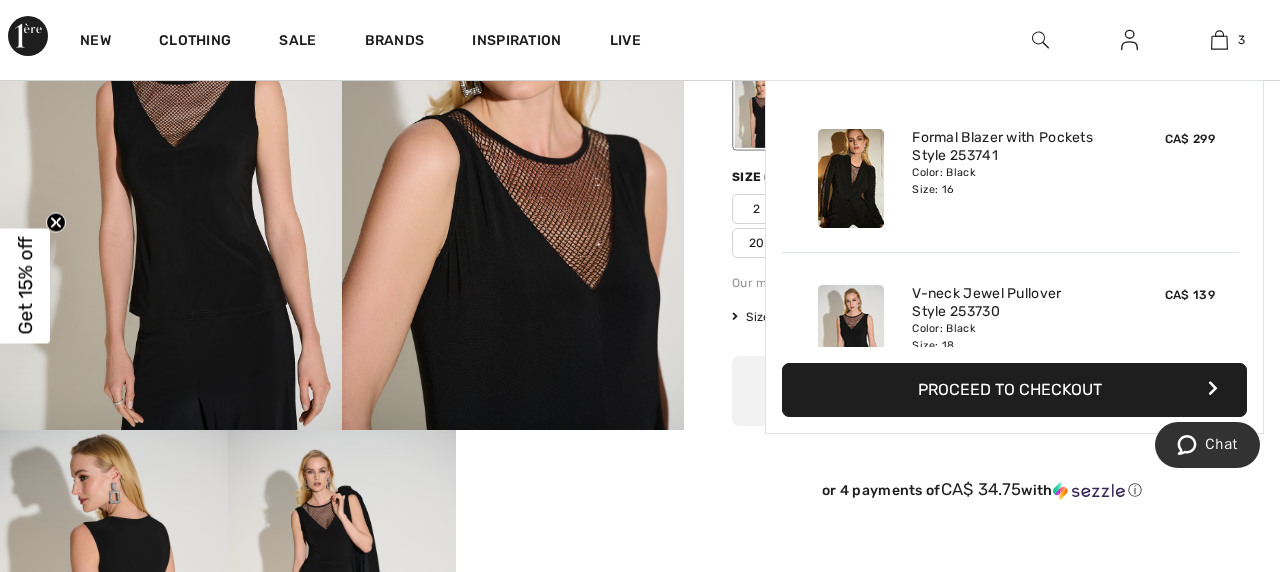 scroll, scrollTop: 0, scrollLeft: 0, axis: both 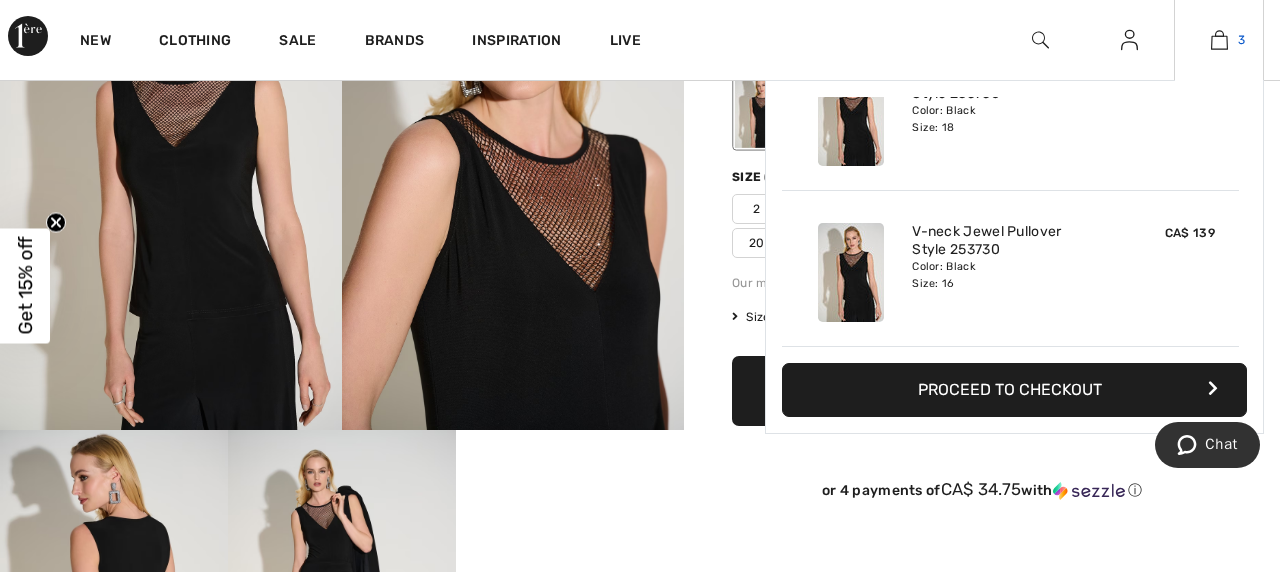 click at bounding box center (1219, 40) 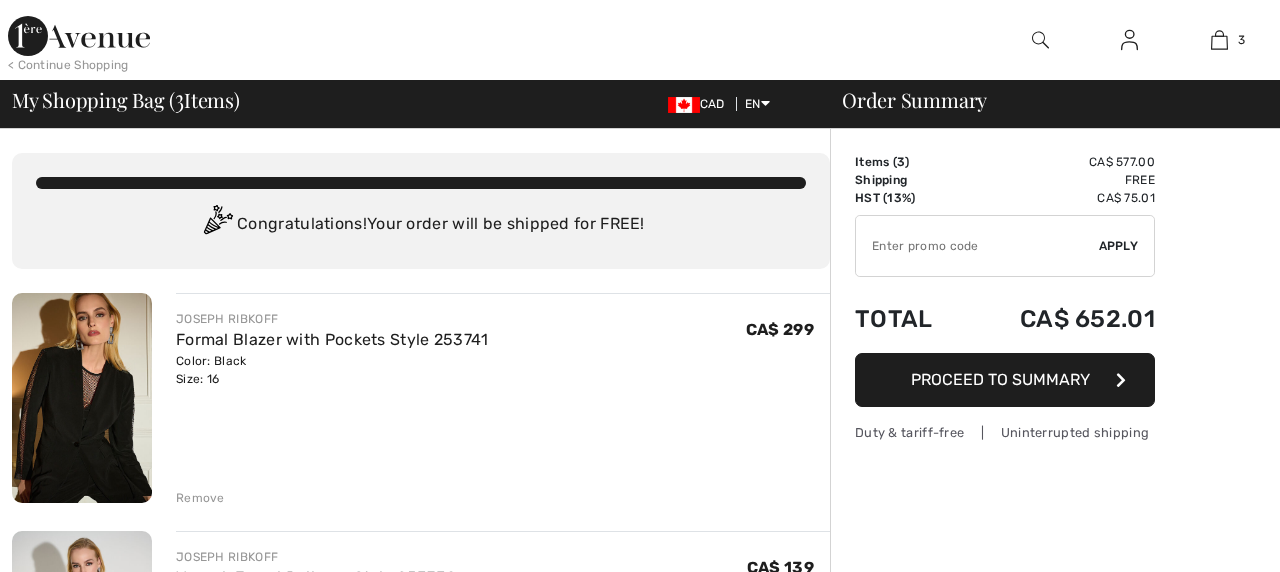 scroll, scrollTop: 0, scrollLeft: 0, axis: both 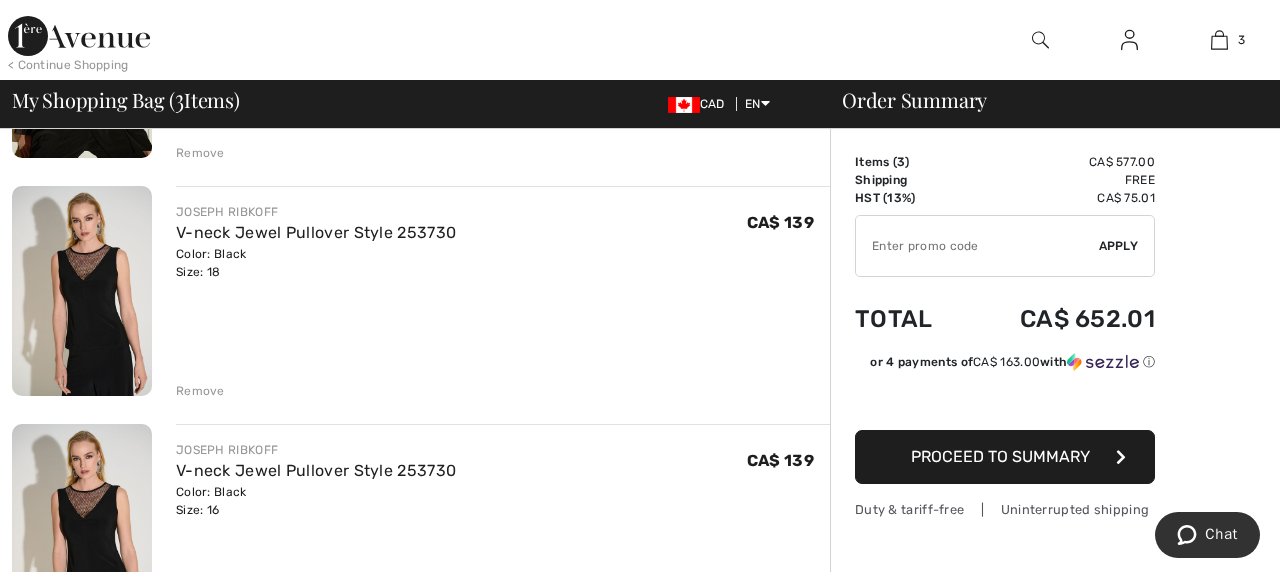click on "Remove" at bounding box center [200, 391] 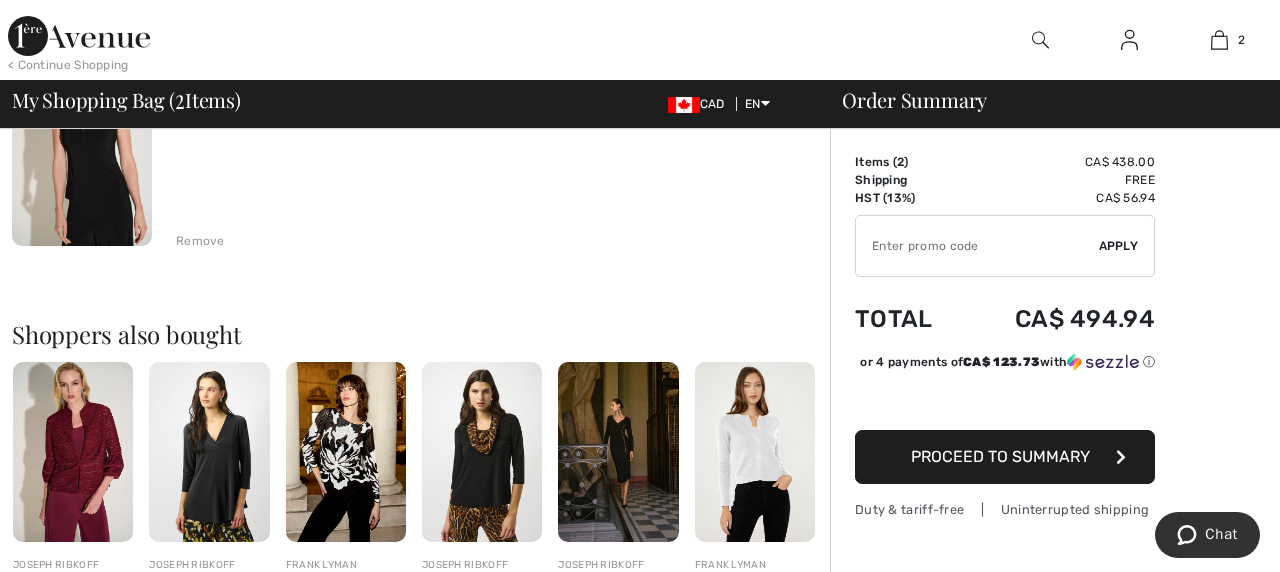 scroll, scrollTop: 518, scrollLeft: 0, axis: vertical 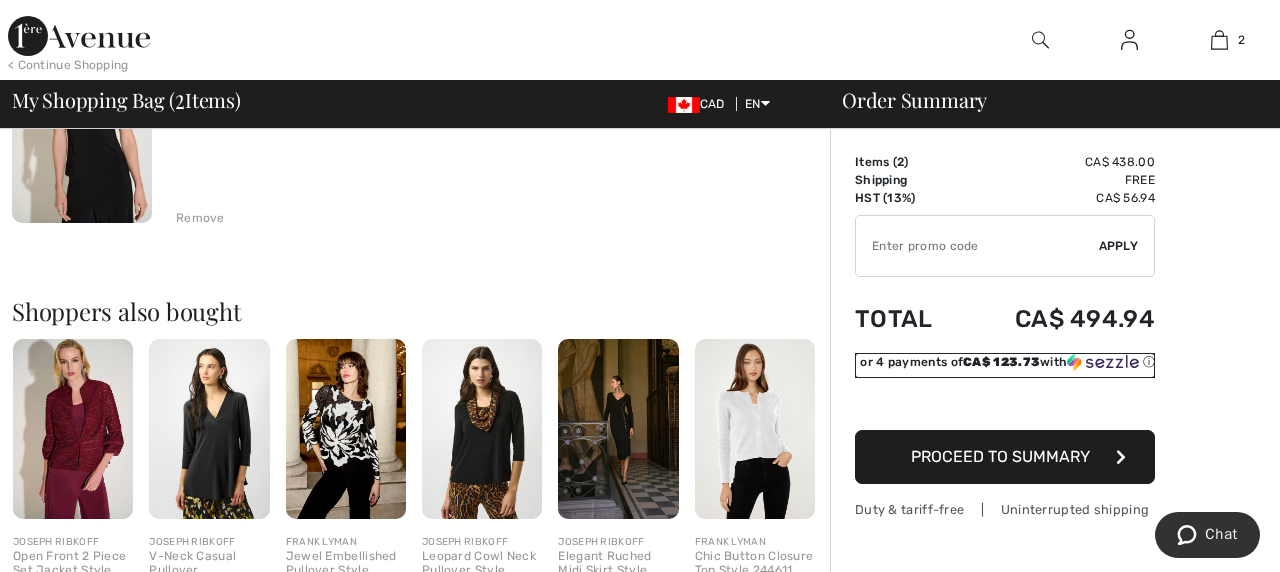 click at bounding box center [1103, 362] 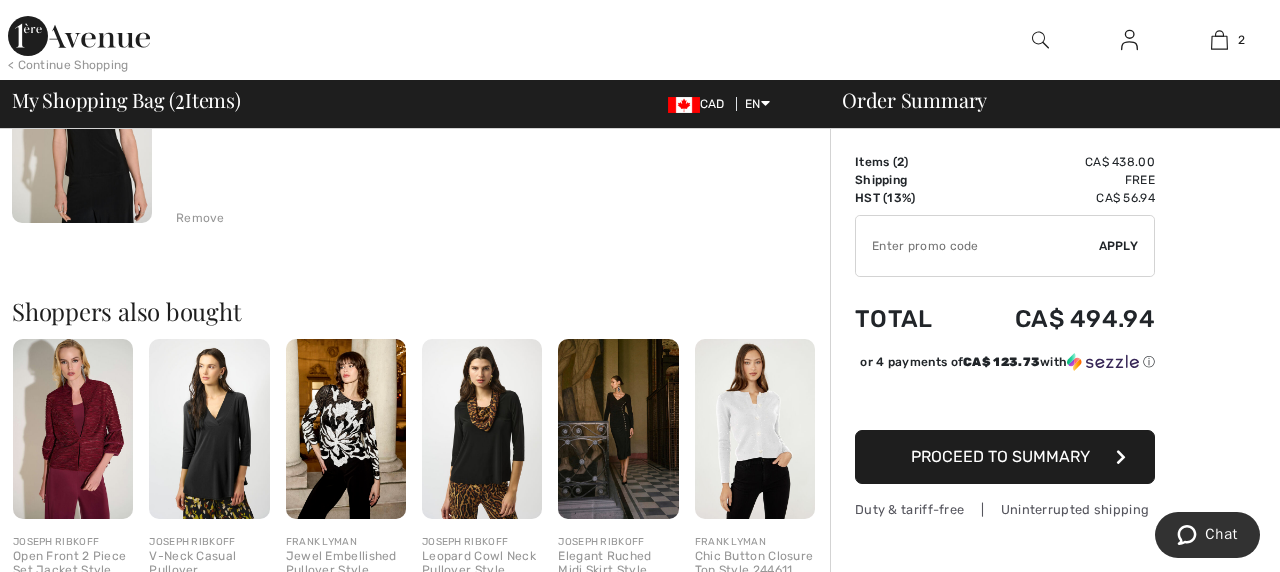 scroll, scrollTop: 0, scrollLeft: 0, axis: both 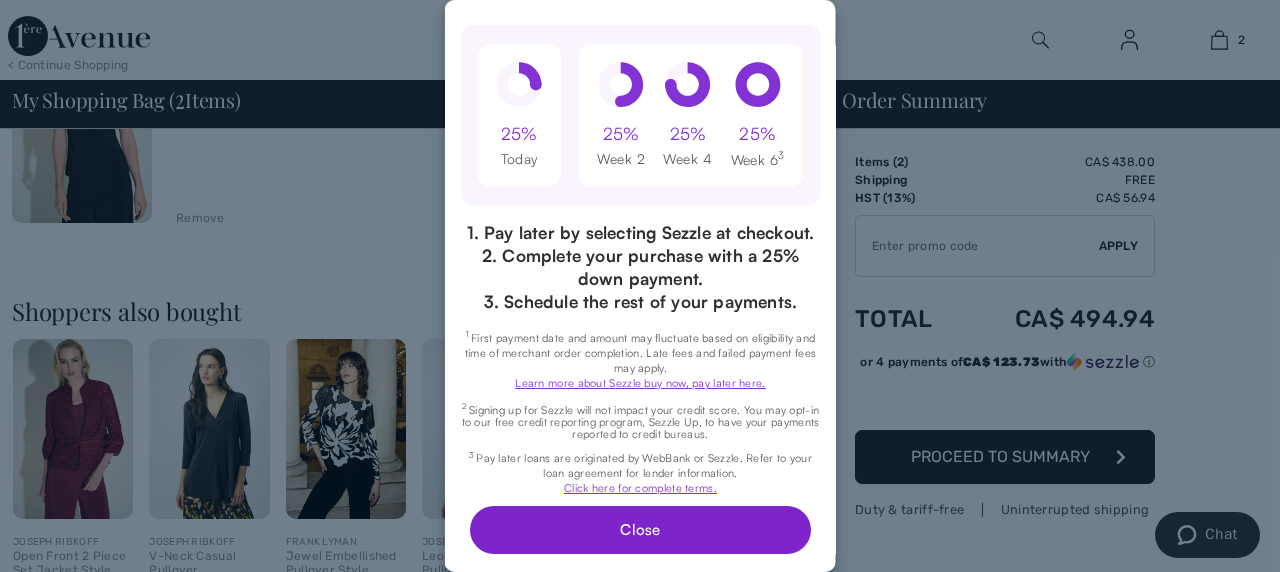 click on "Close" at bounding box center (639, 530) 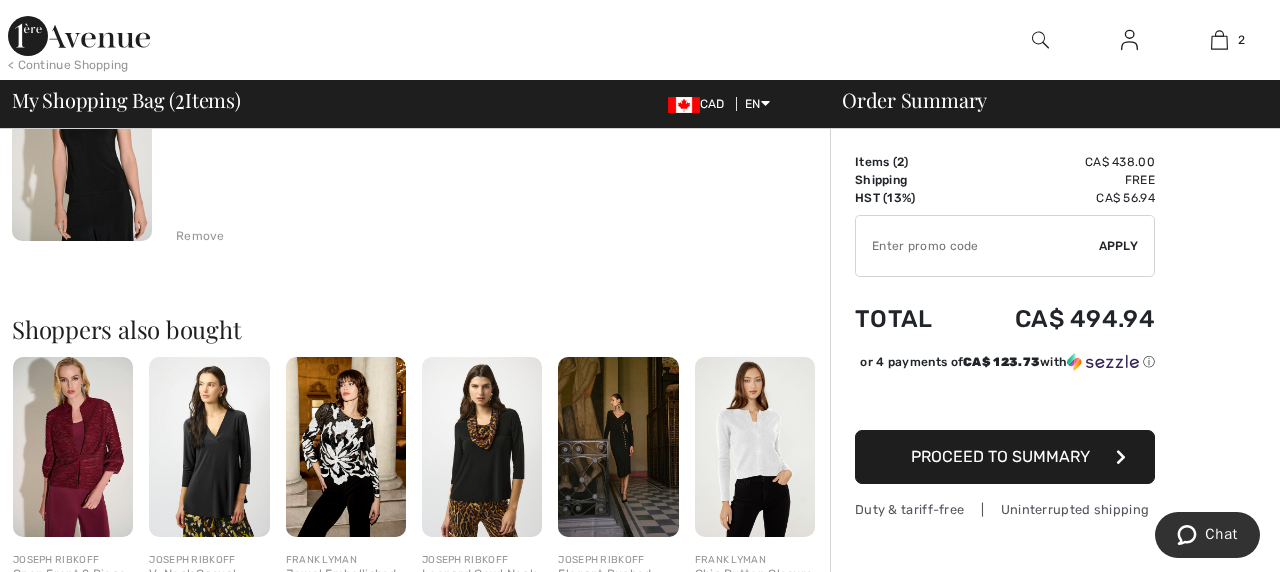 scroll, scrollTop: 518, scrollLeft: 0, axis: vertical 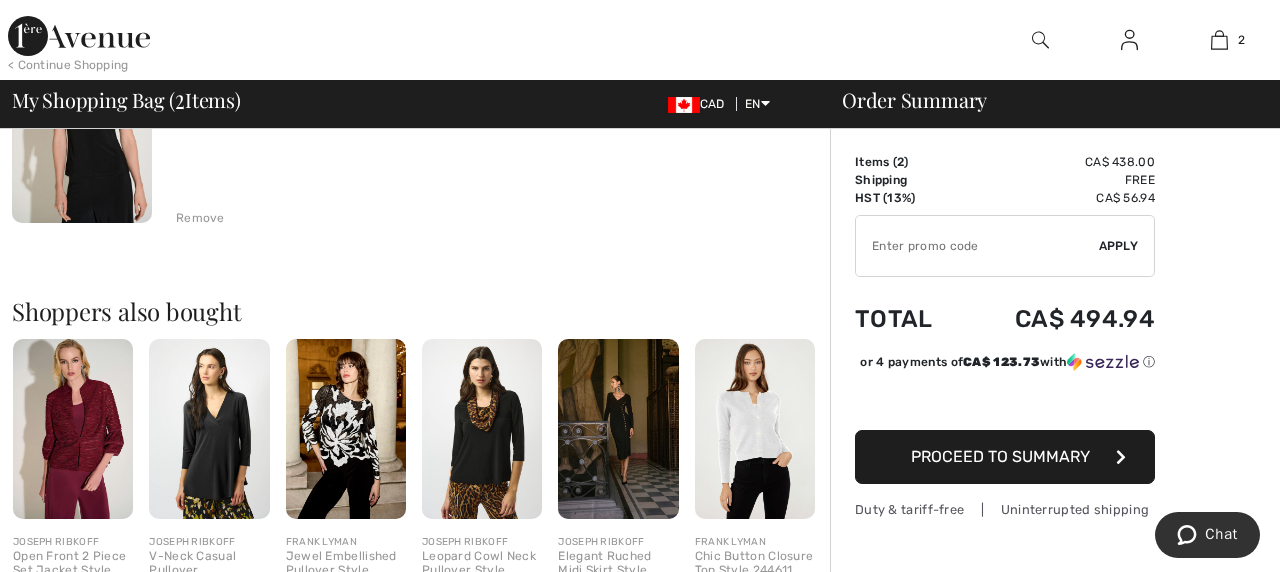 click at bounding box center [1121, 457] 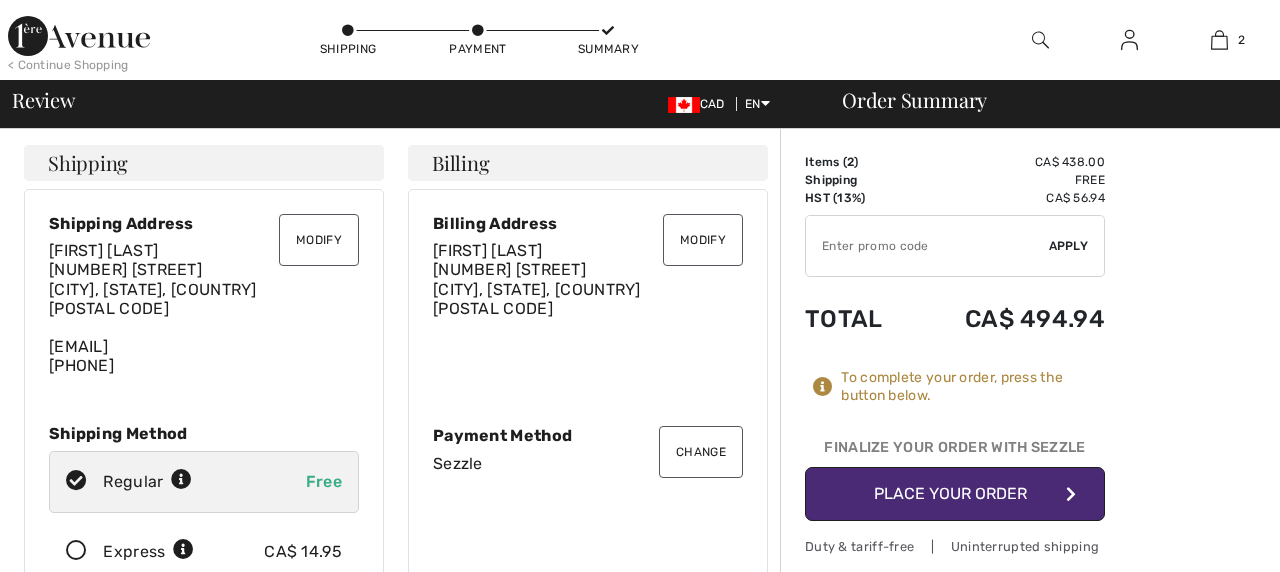 scroll, scrollTop: 0, scrollLeft: 0, axis: both 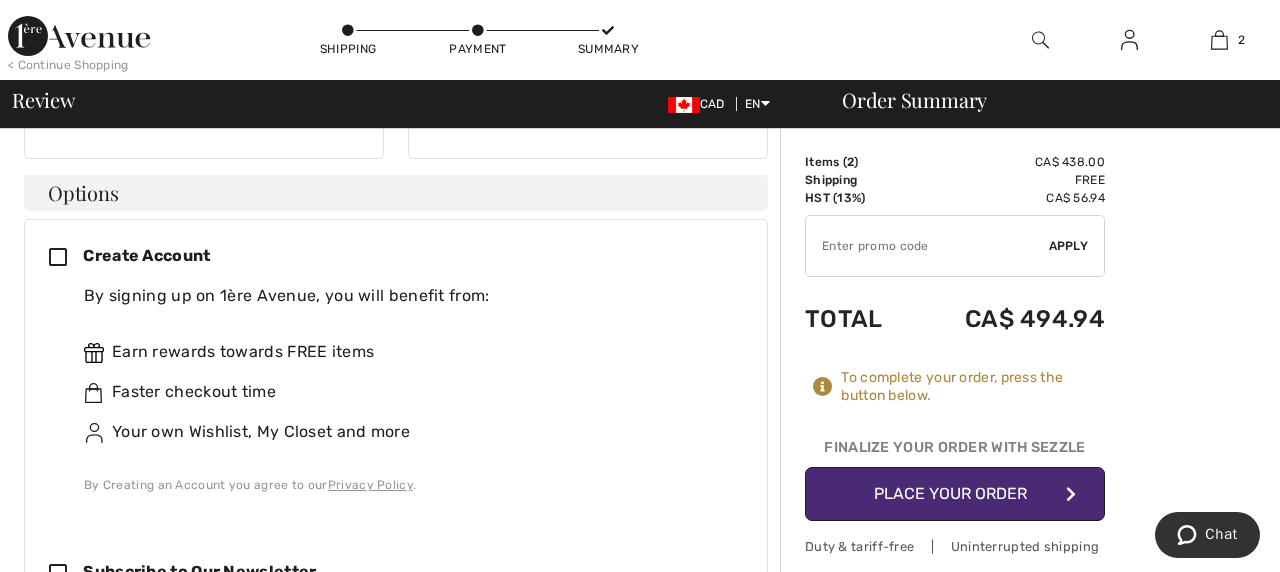 click at bounding box center [66, 258] 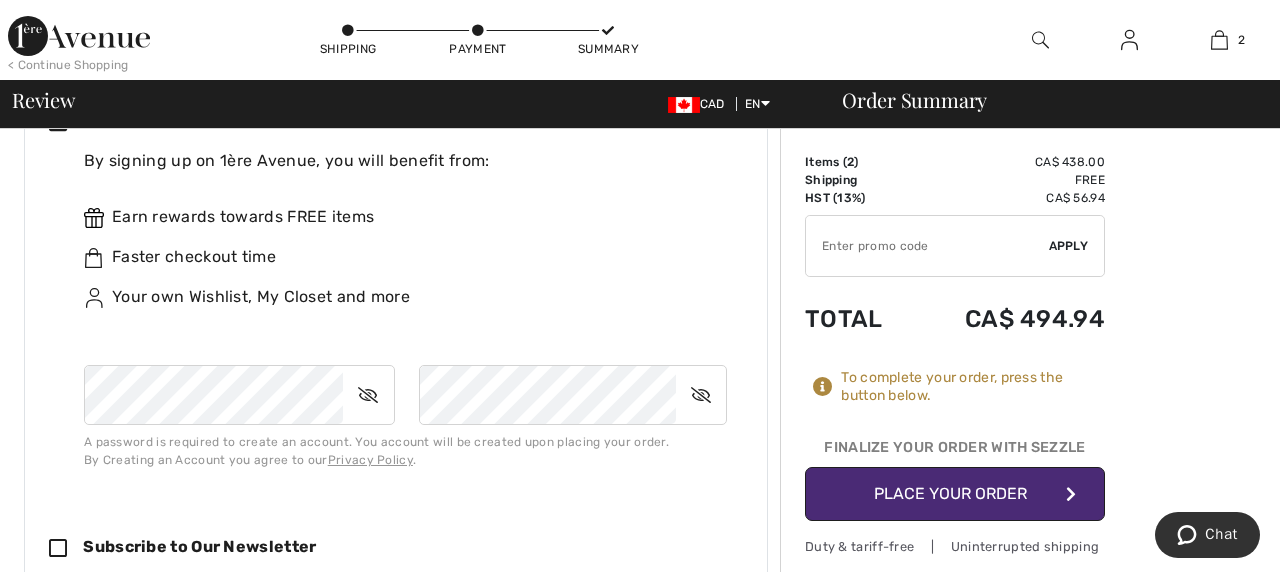 scroll, scrollTop: 595, scrollLeft: 0, axis: vertical 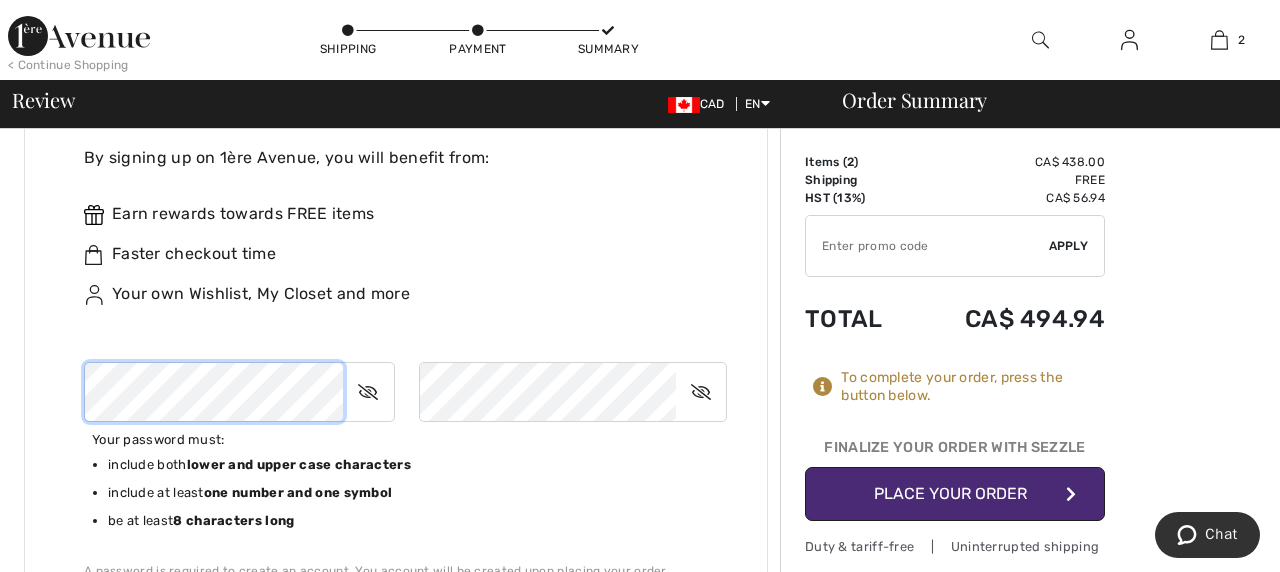 click on "Create Account
By signing up on [COMPANY], you will benefit from:
Earn rewards towards FREE items
Faster checkout time
Your own Wishlist, My Closet and more
Your password must:" at bounding box center [396, 352] 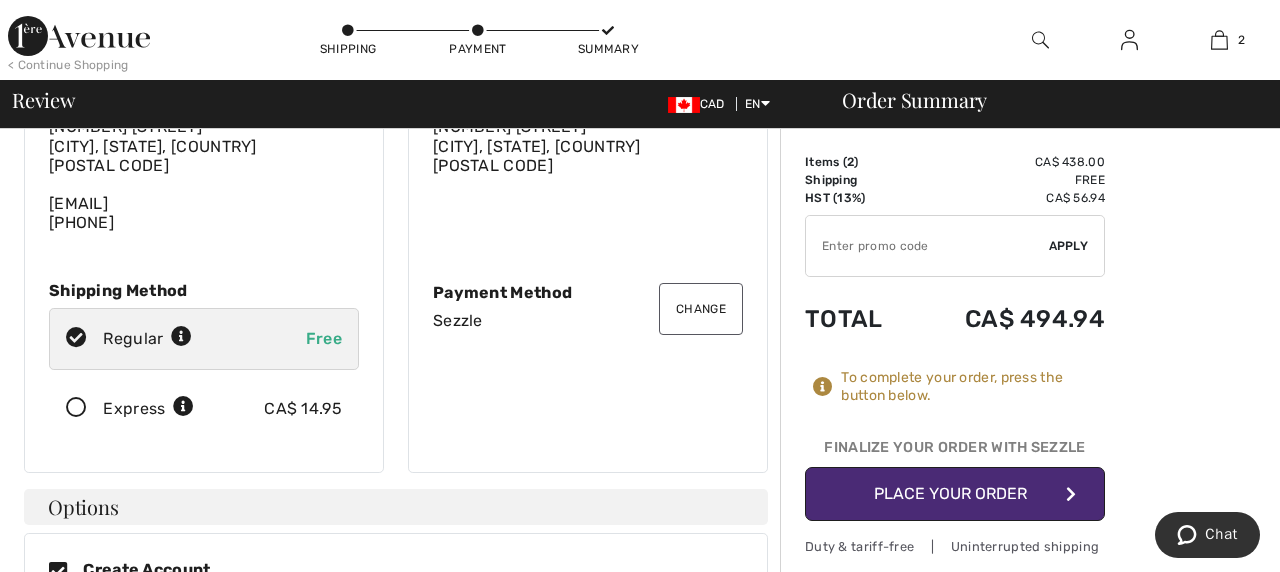 scroll, scrollTop: 146, scrollLeft: 0, axis: vertical 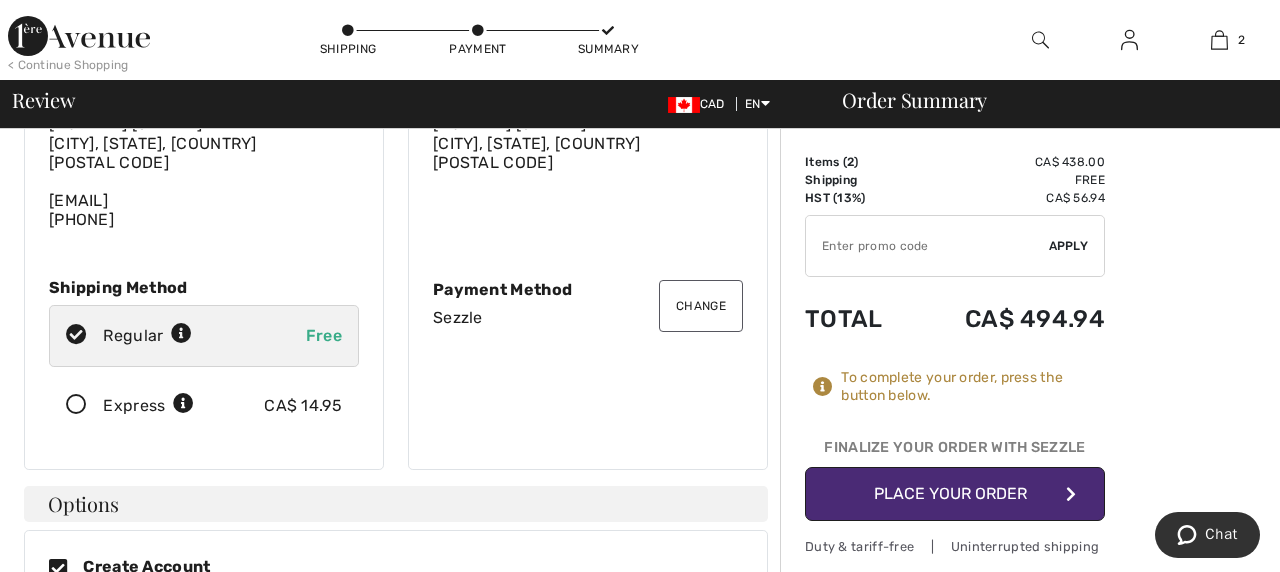 click at bounding box center (1071, 494) 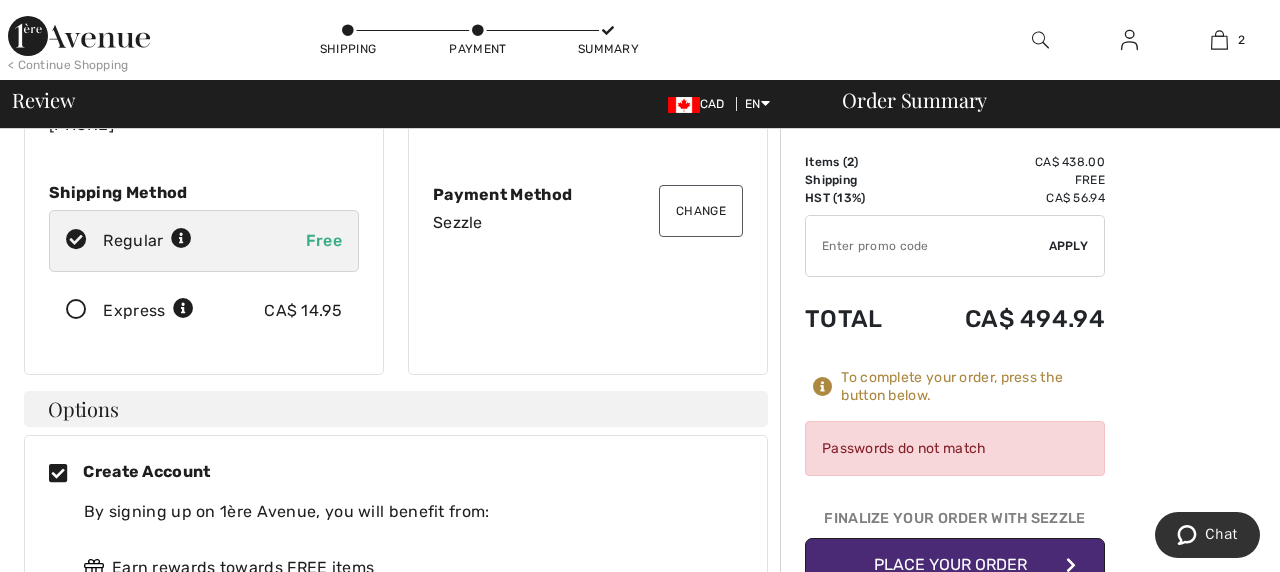 scroll, scrollTop: 243, scrollLeft: 0, axis: vertical 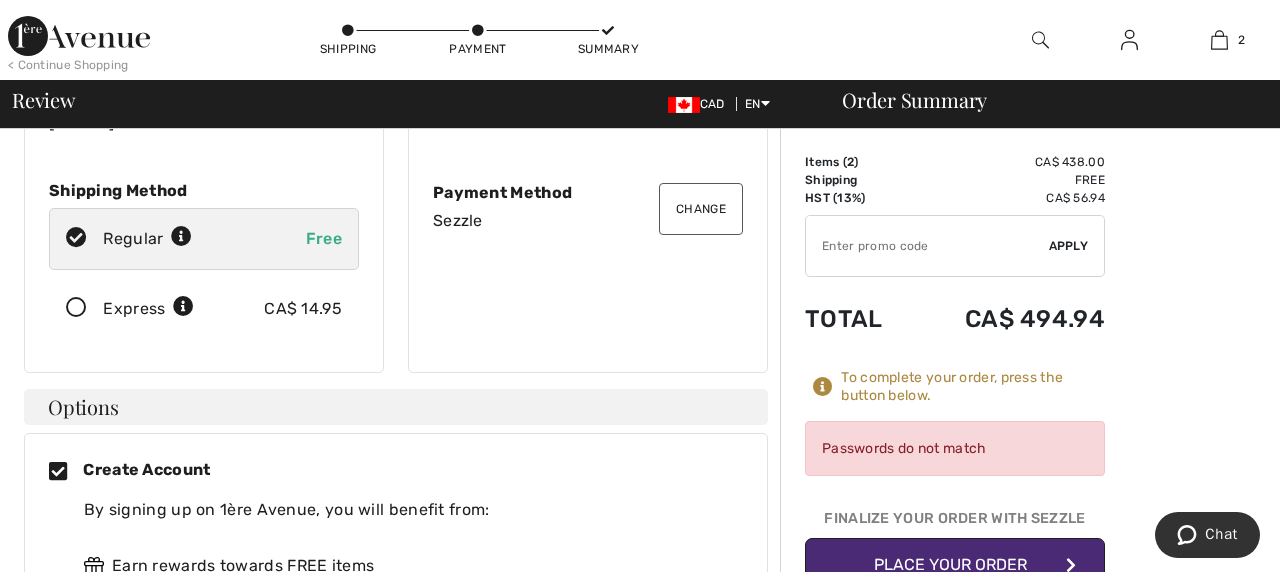 click on "Change" at bounding box center [701, 209] 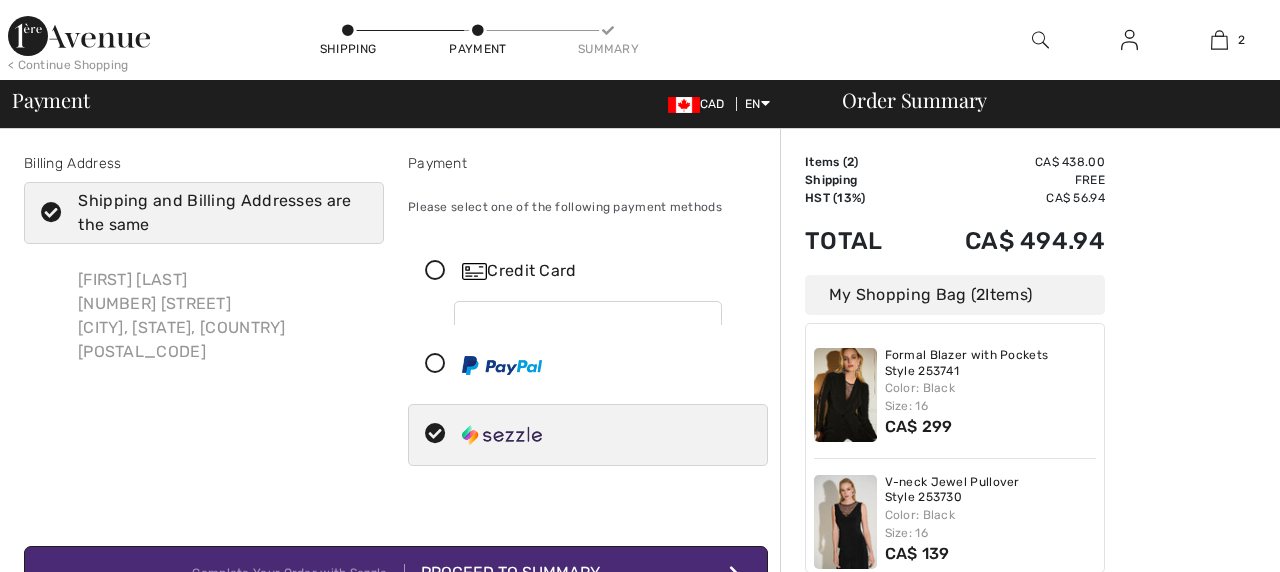 scroll, scrollTop: 73, scrollLeft: 0, axis: vertical 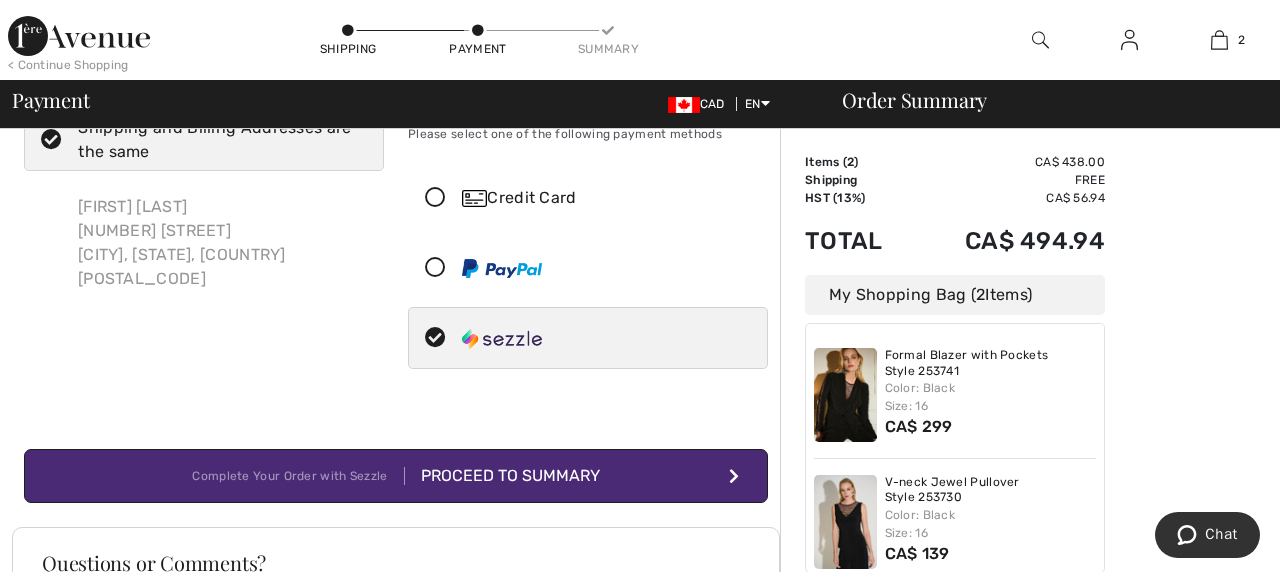 click at bounding box center (502, 339) 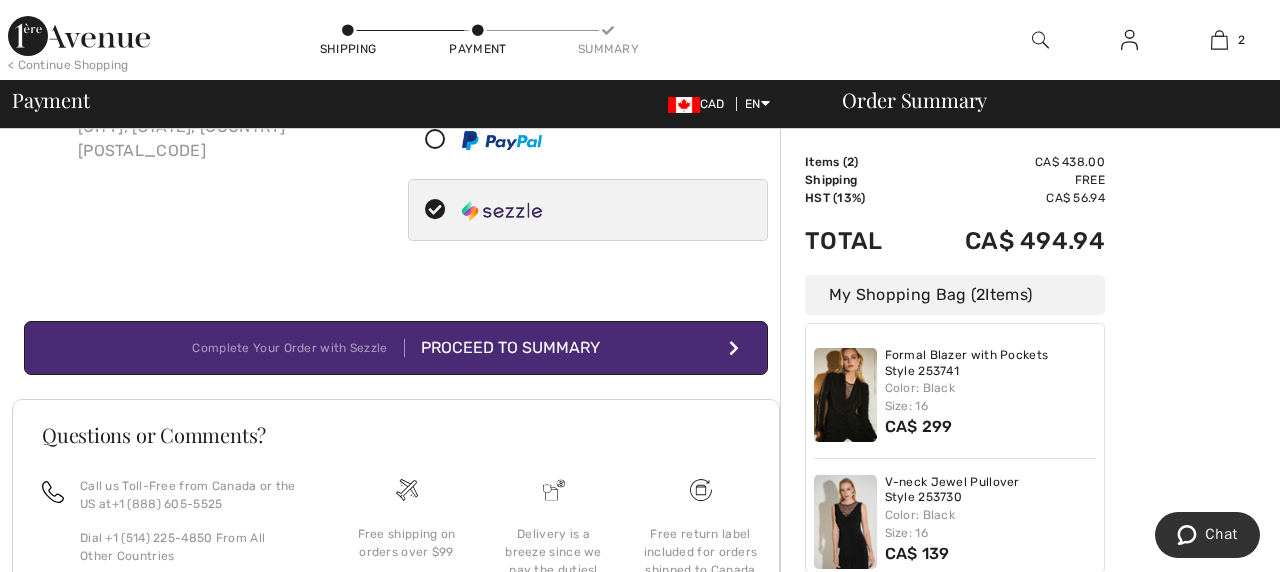 scroll, scrollTop: 210, scrollLeft: 0, axis: vertical 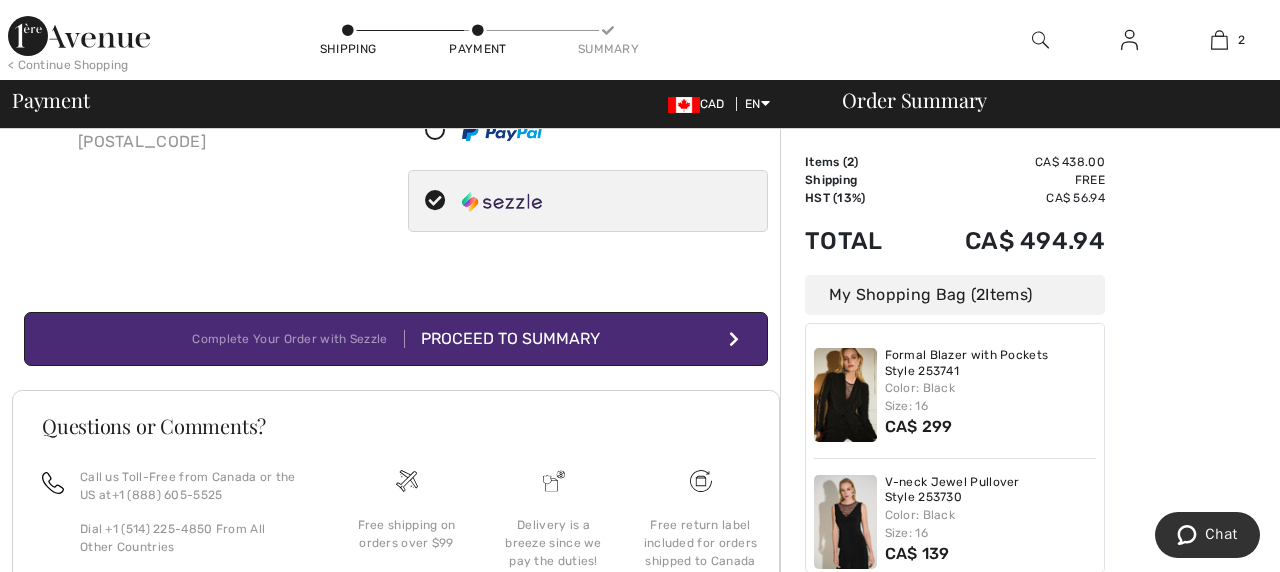 click at bounding box center [734, 339] 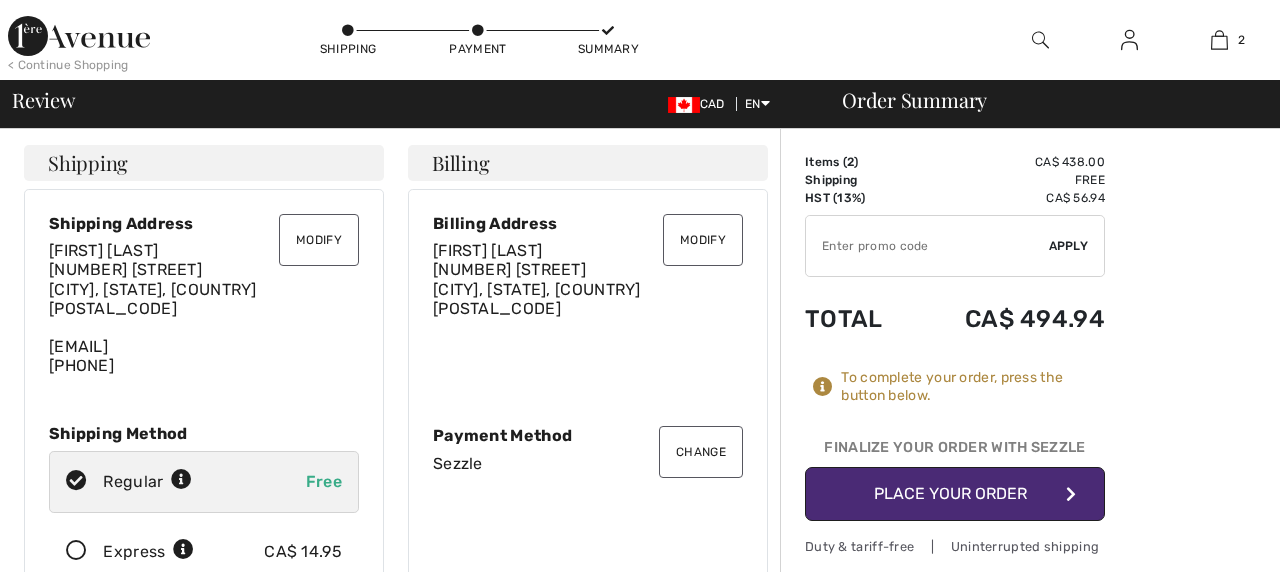 scroll, scrollTop: 0, scrollLeft: 0, axis: both 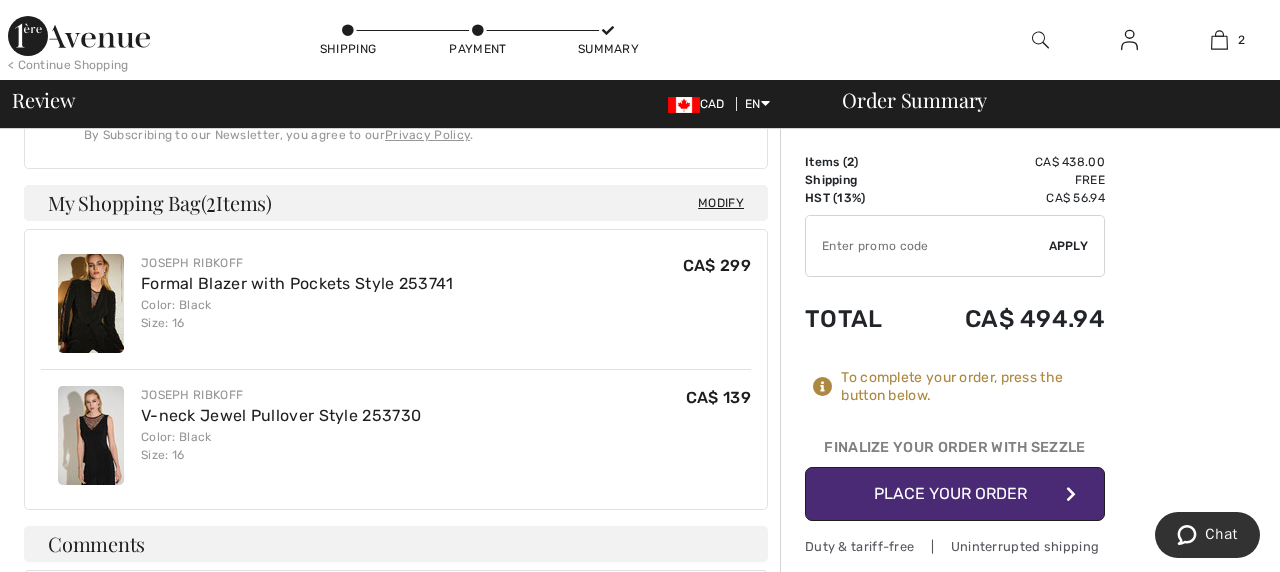 click on "Place Your Order" at bounding box center [955, 494] 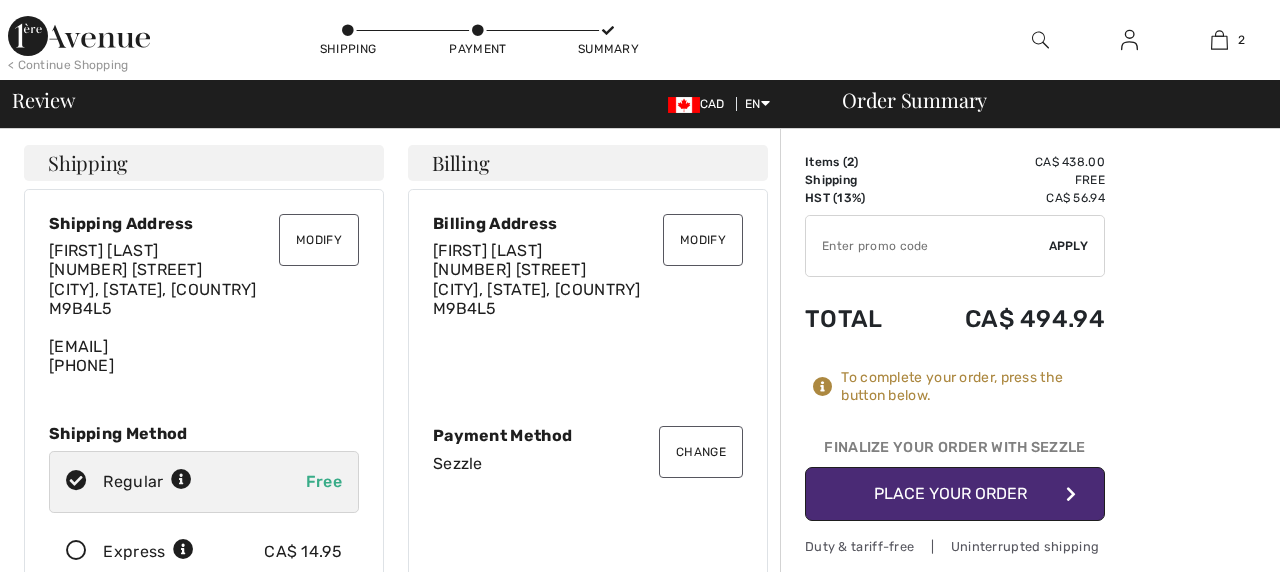 scroll, scrollTop: 0, scrollLeft: 0, axis: both 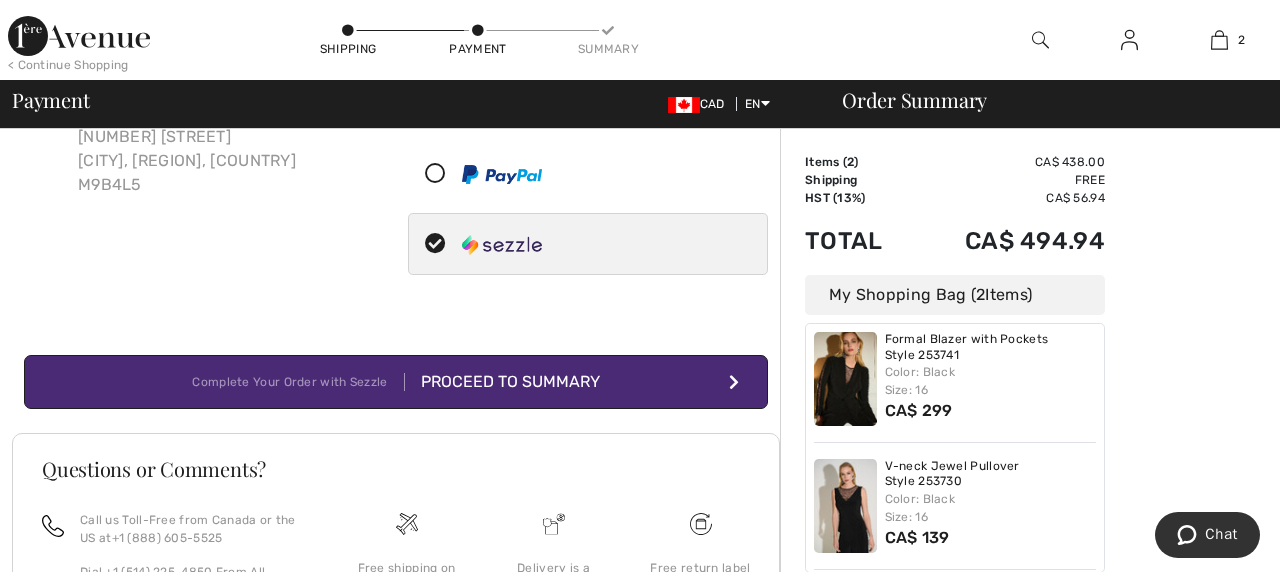 click on "Color: Black Size: 16" at bounding box center [991, 508] 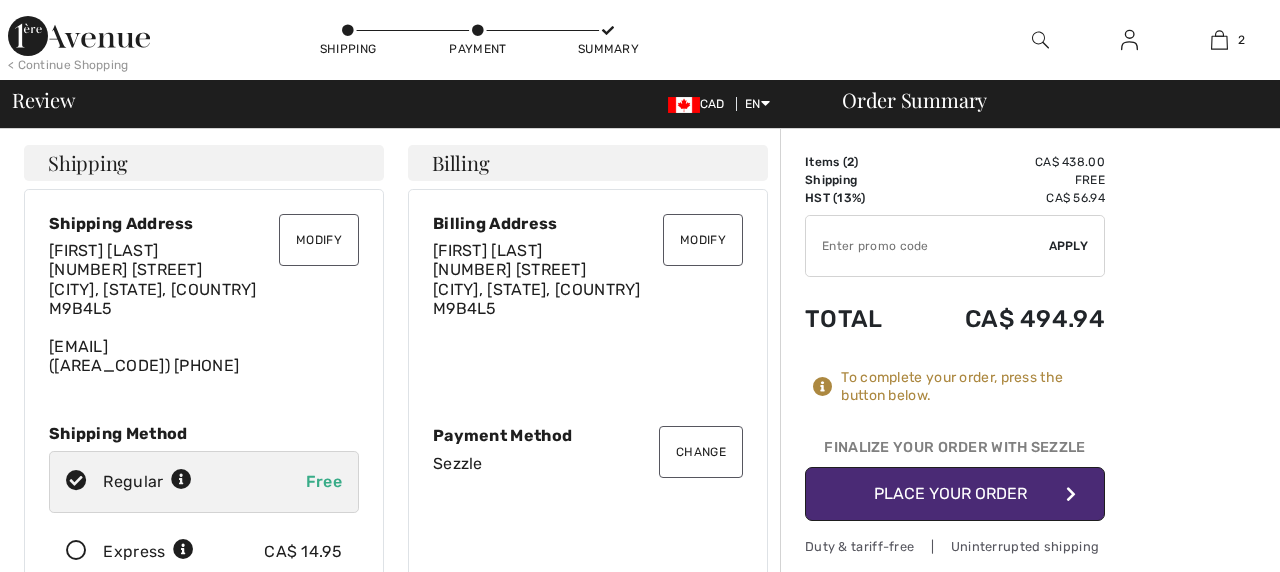 scroll, scrollTop: 147, scrollLeft: 0, axis: vertical 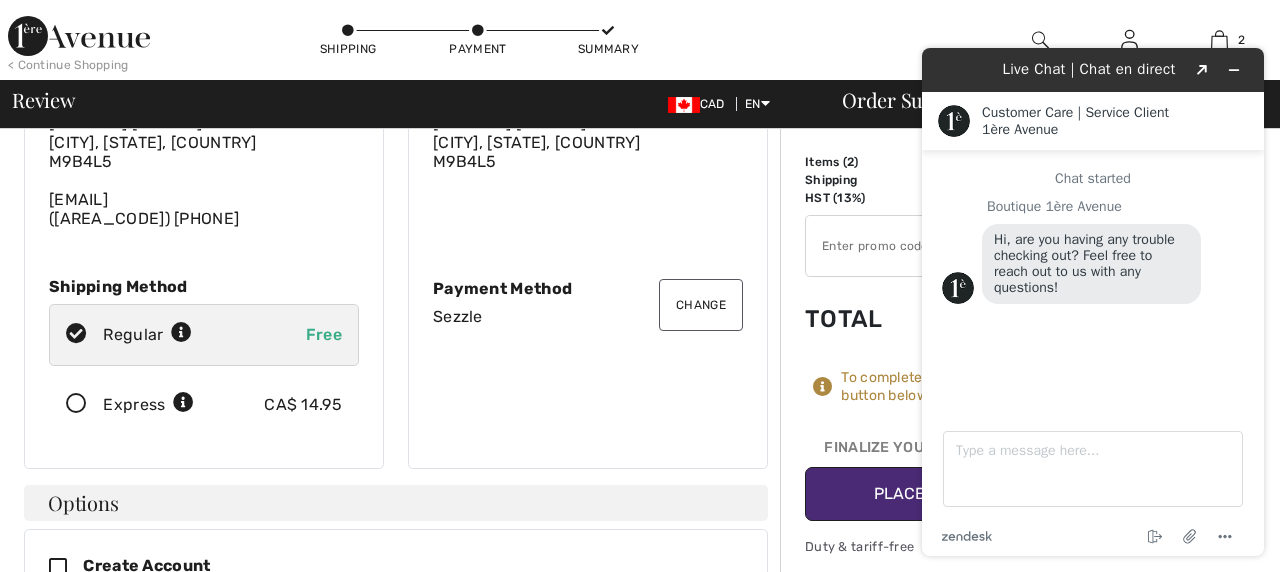 click on "< Continue Shopping
Shipping
Payment
Summary
2
Added to Bag
Joseph Ribkoff Formal Blazer With Pockets Style 253741
CA$ 299
Color: Black Size: 16
Formal Blazer with Pockets Style 253741 Color: Black Size: 16
CA$ 299
Added to Bag
Joseph Ribkoff V-neck Jewel Pullover Style 253730
CA$ 139
Color: Black Size: 16
V-neck Jewel Pullover Style 253730 Color: Black Size: 16
CA$ 139
Proceed to Checkout
Proceed to Checkout" at bounding box center [640, 40] 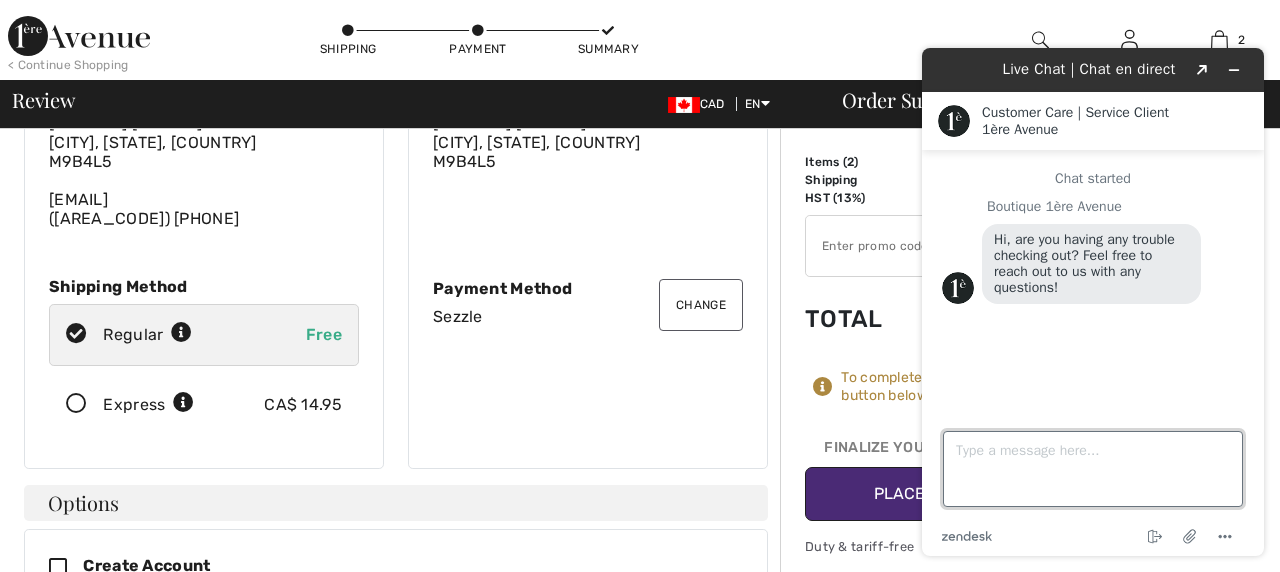 click on "Type a message here..." at bounding box center (1093, 469) 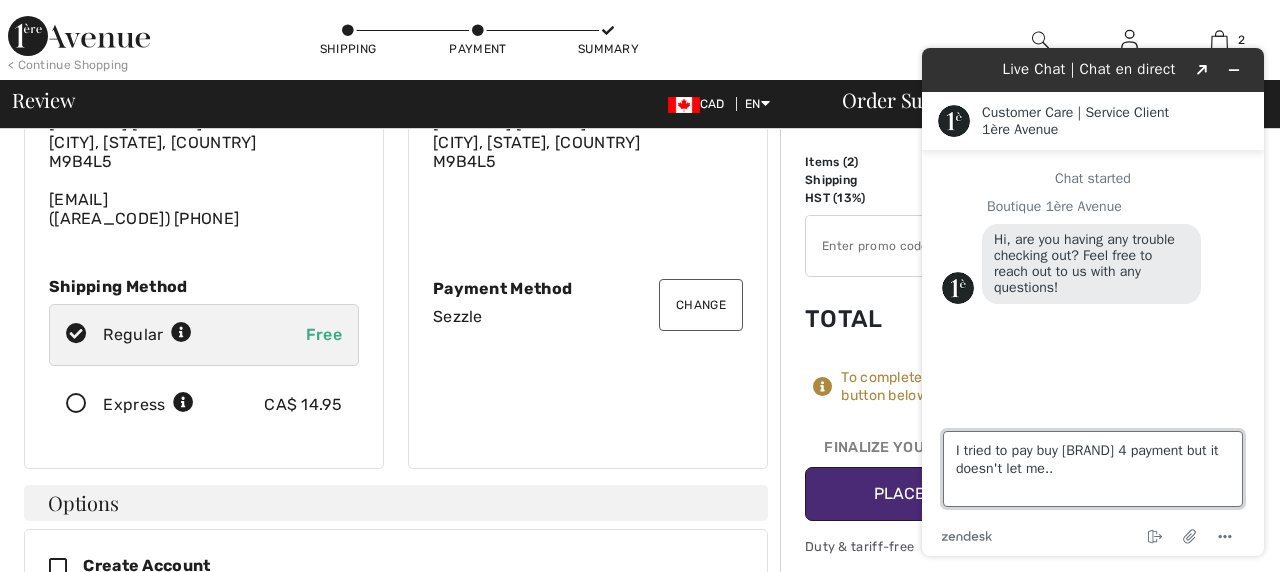 type on "I tried to pay buy zeezle 4 payment but it doesn't let me.." 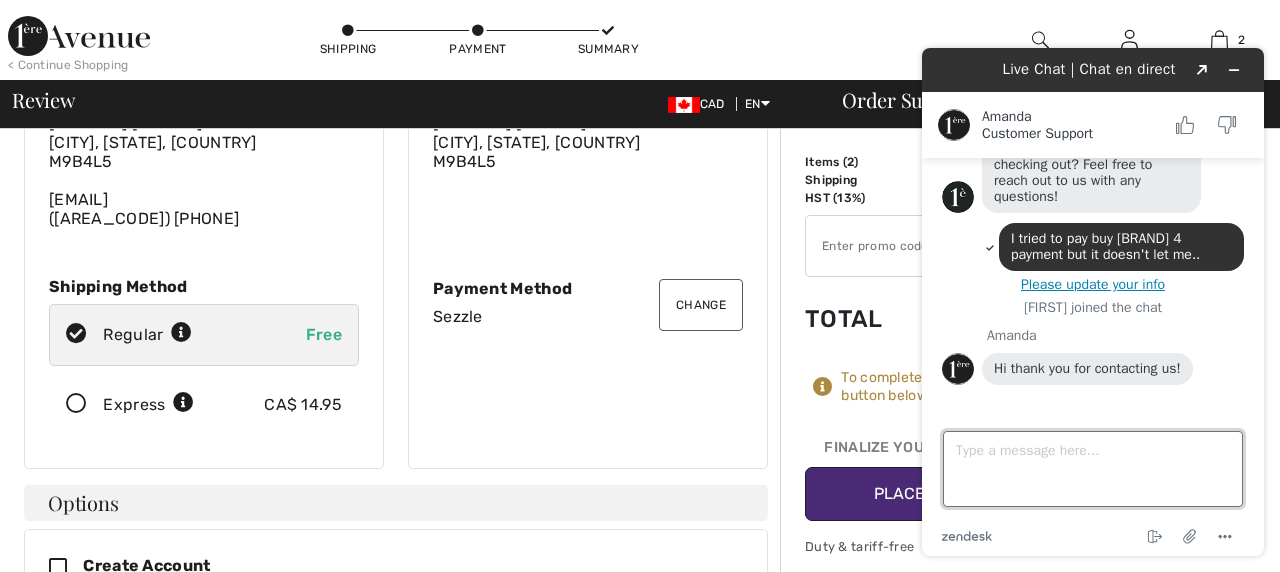 scroll, scrollTop: 131, scrollLeft: 0, axis: vertical 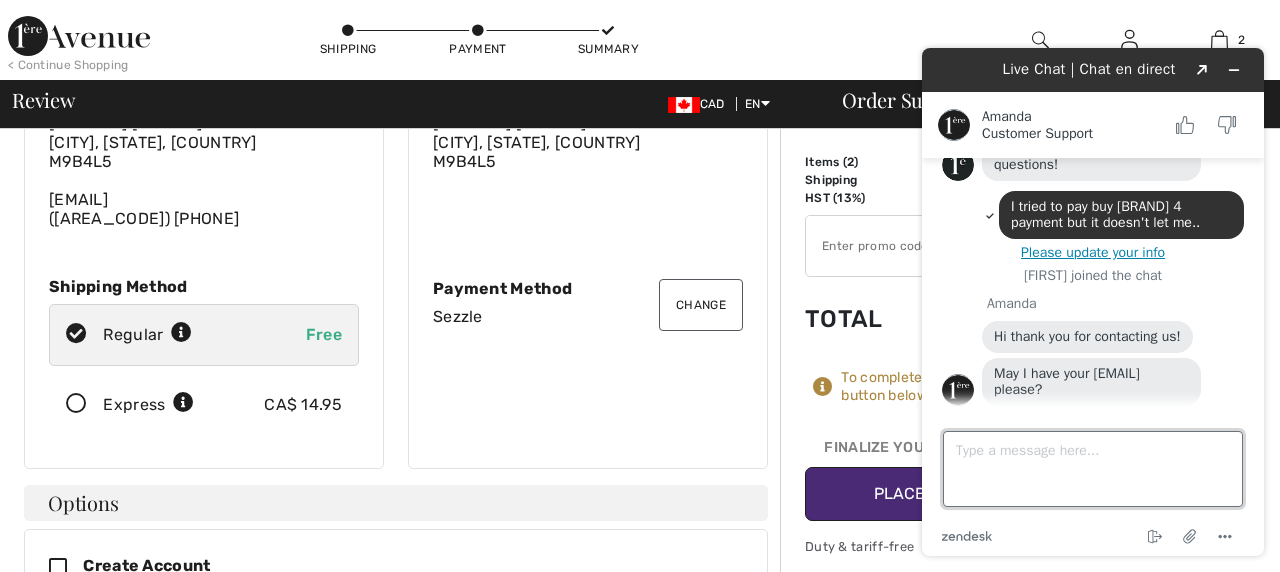 click on "Type a message here..." at bounding box center [1093, 469] 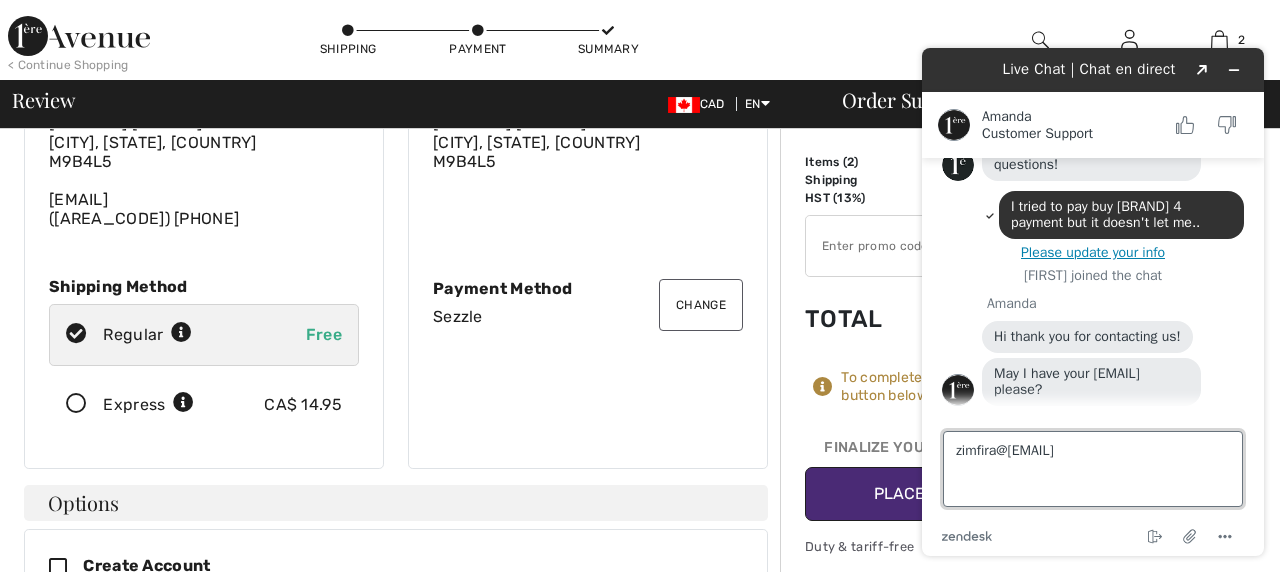 type on "[EMAIL]" 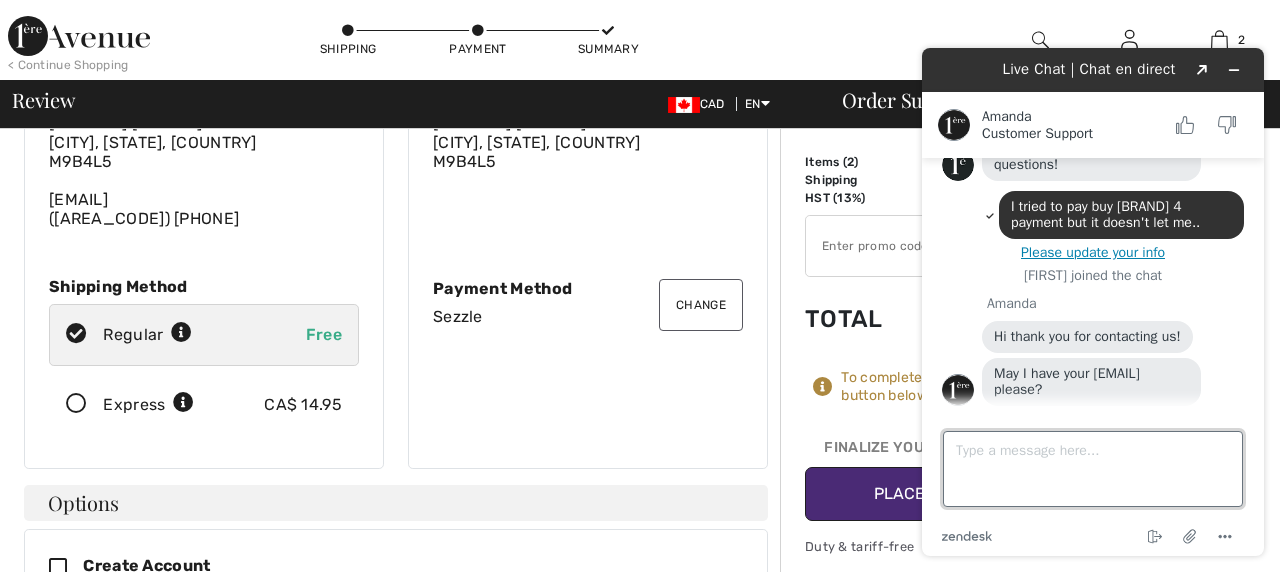 scroll, scrollTop: 173, scrollLeft: 0, axis: vertical 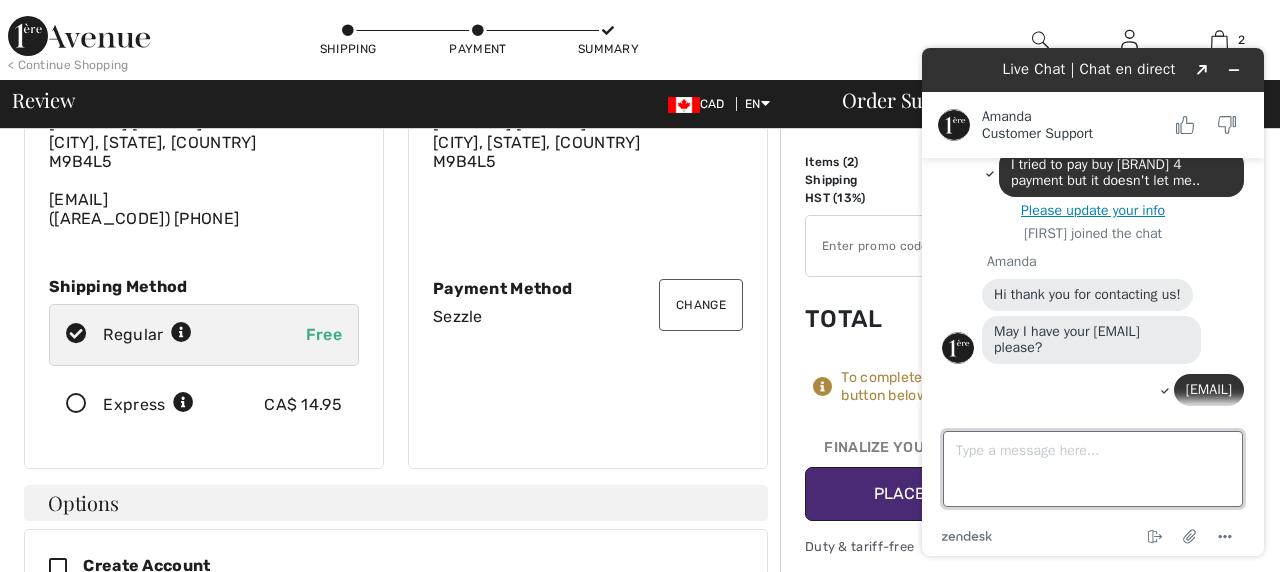 click on "Type a message here..." at bounding box center [1093, 469] 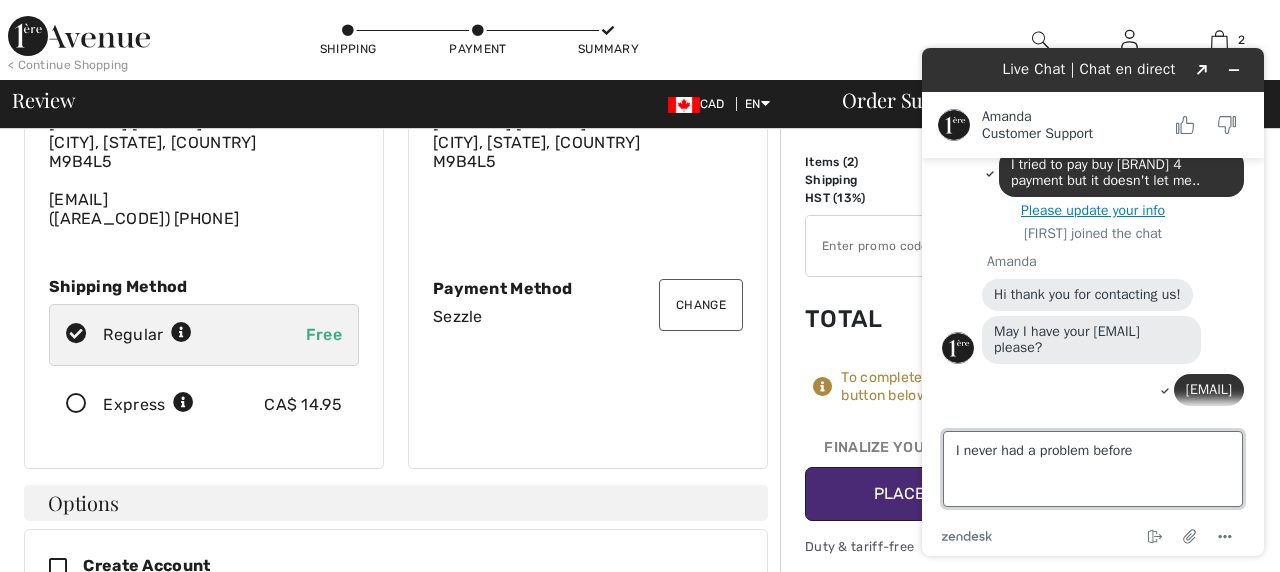 type on "I never had a problem before" 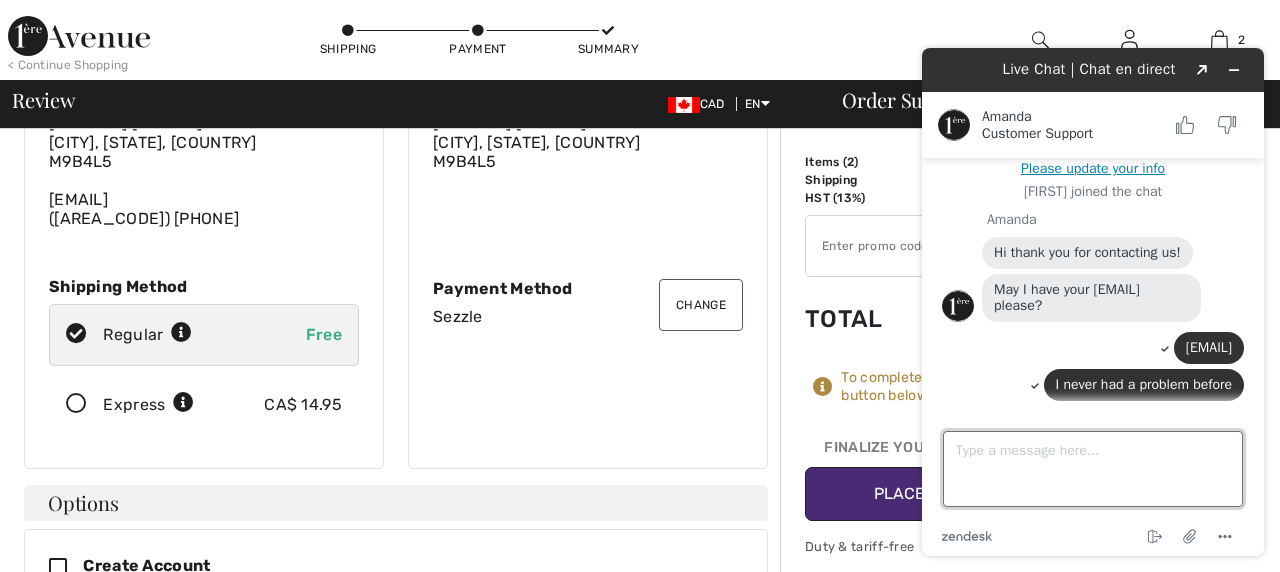scroll, scrollTop: 296, scrollLeft: 0, axis: vertical 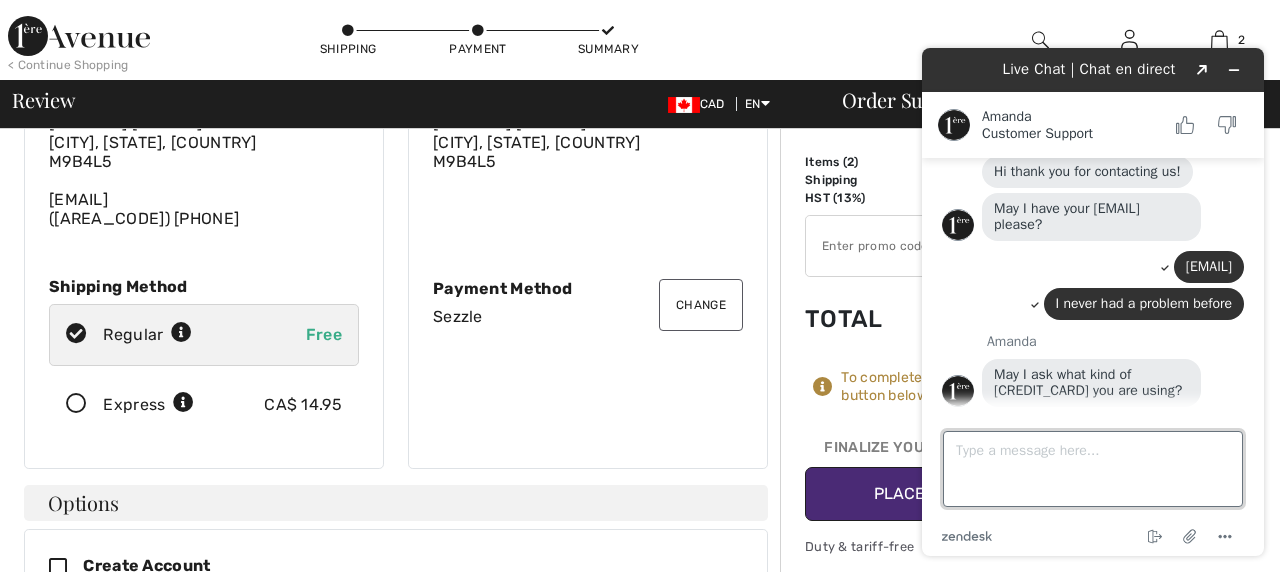 type 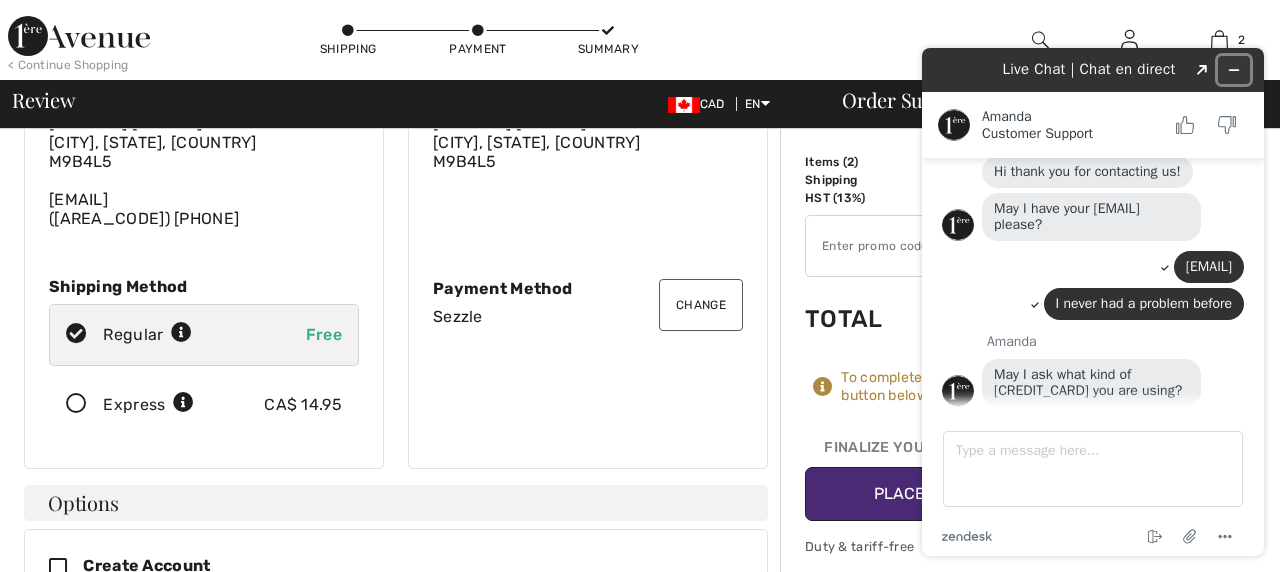 click 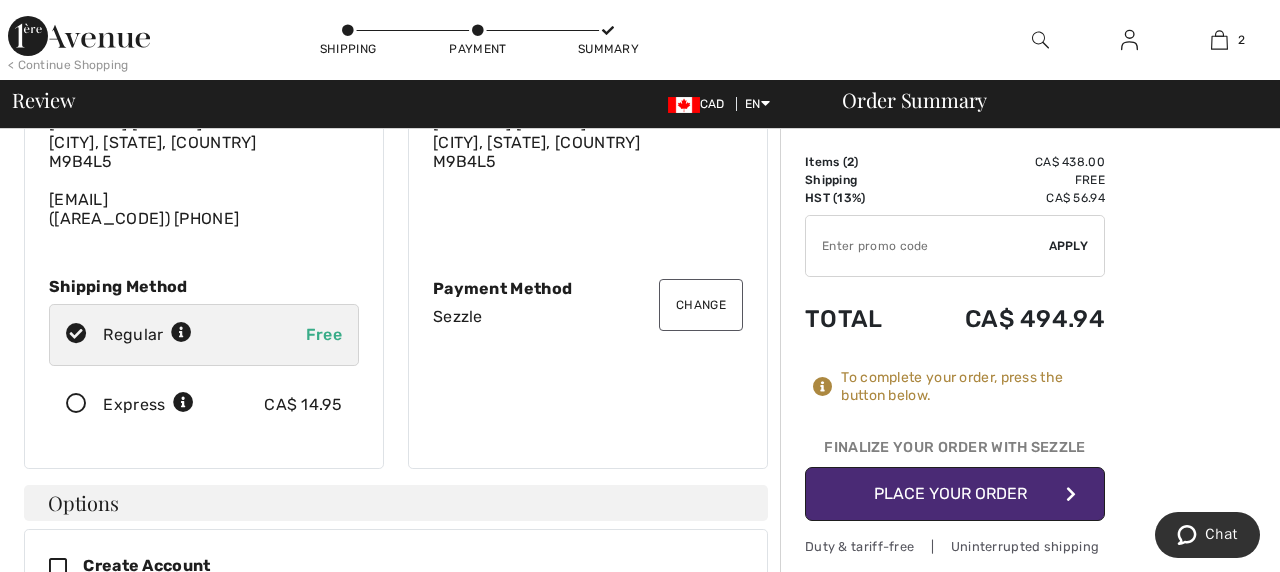 click on "Place Your Order" at bounding box center (955, 494) 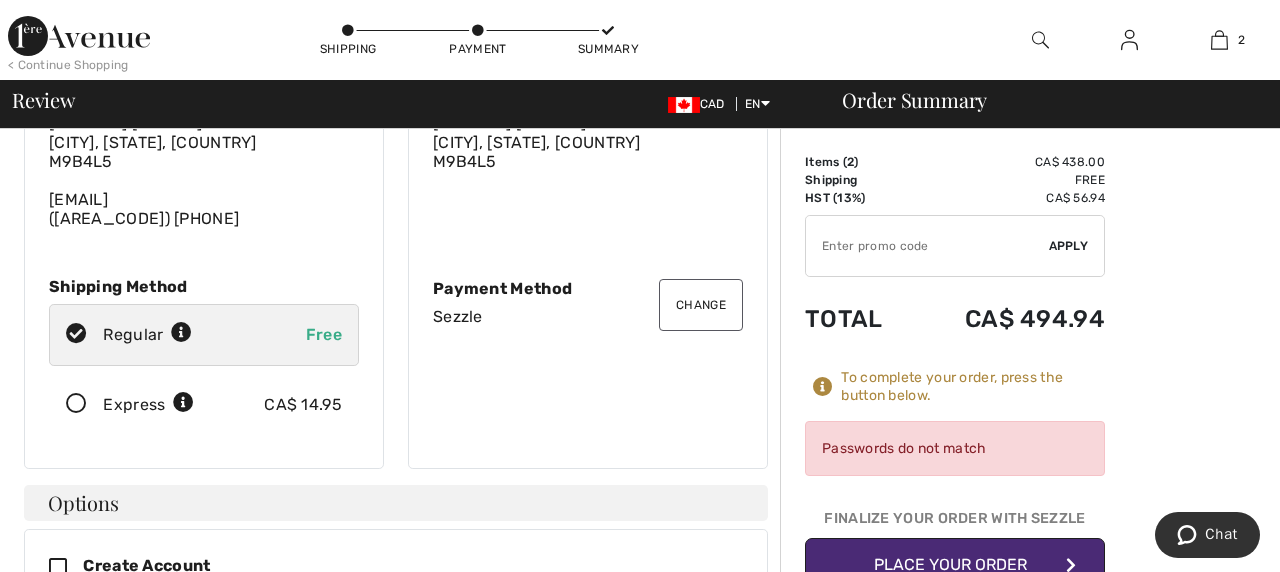 click on "Place Your Order" at bounding box center (955, 565) 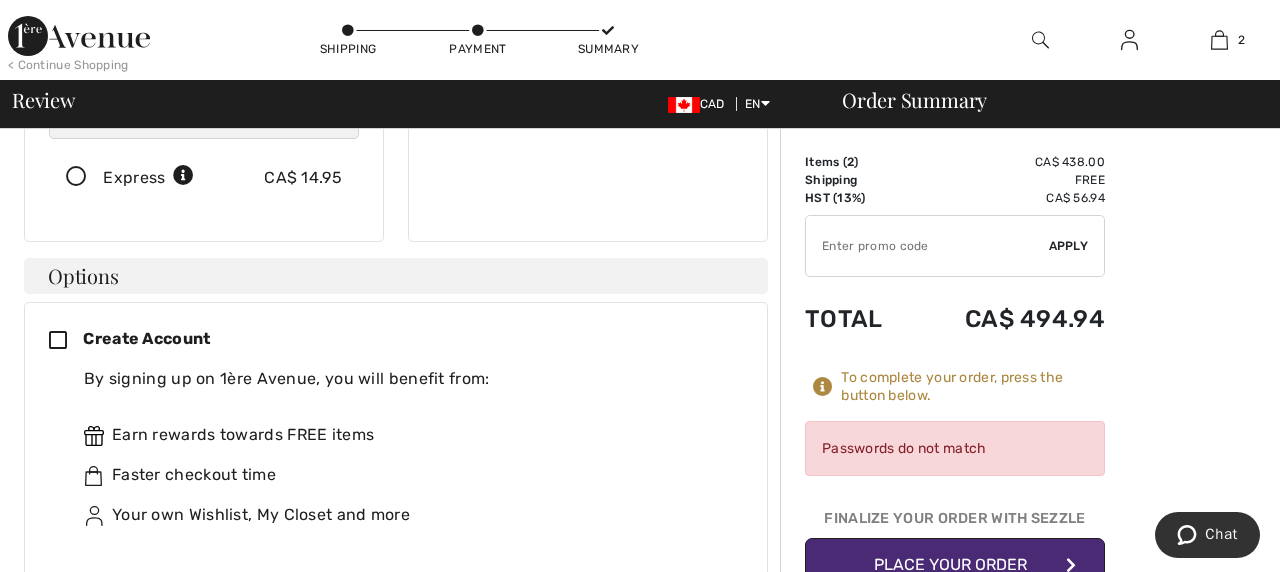 scroll, scrollTop: 376, scrollLeft: 0, axis: vertical 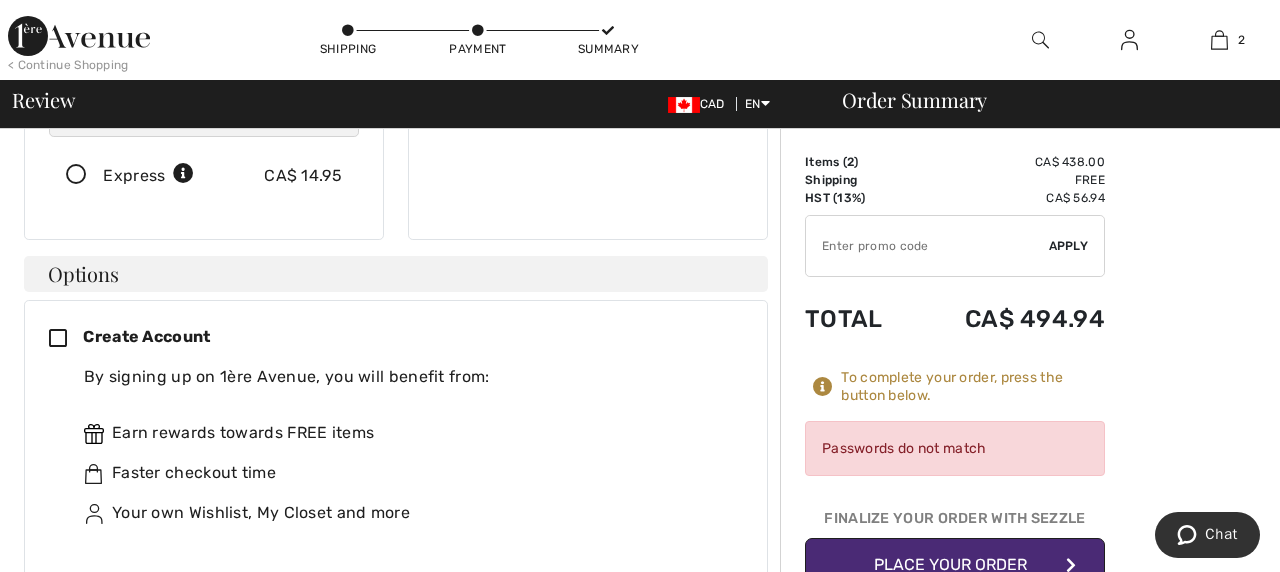 click at bounding box center (1071, 565) 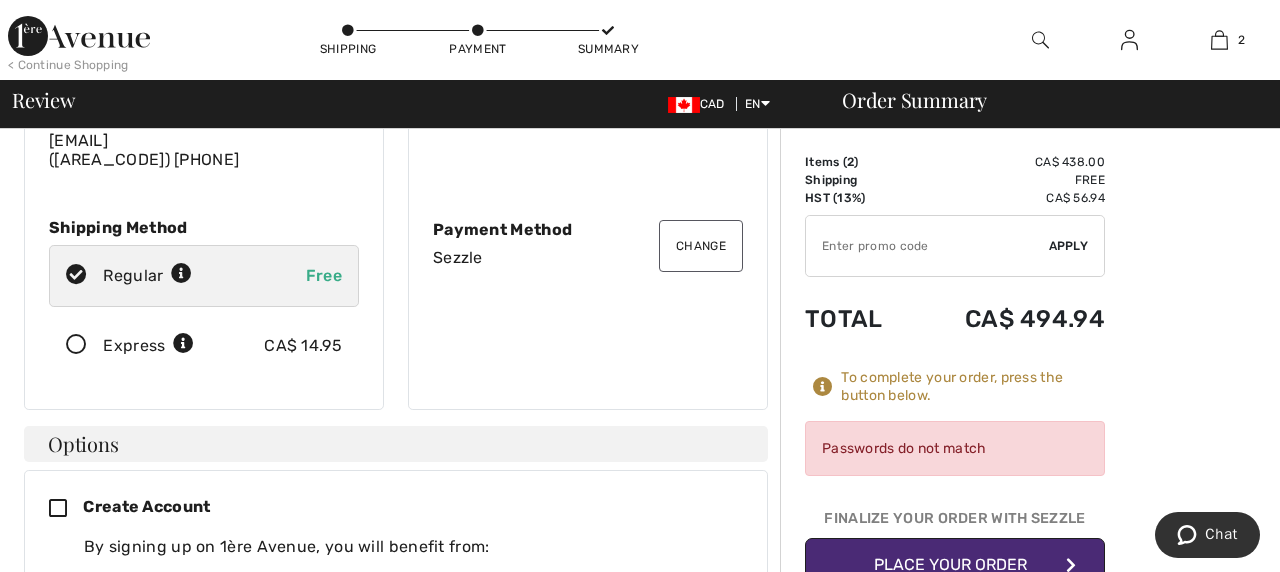 scroll, scrollTop: 210, scrollLeft: 0, axis: vertical 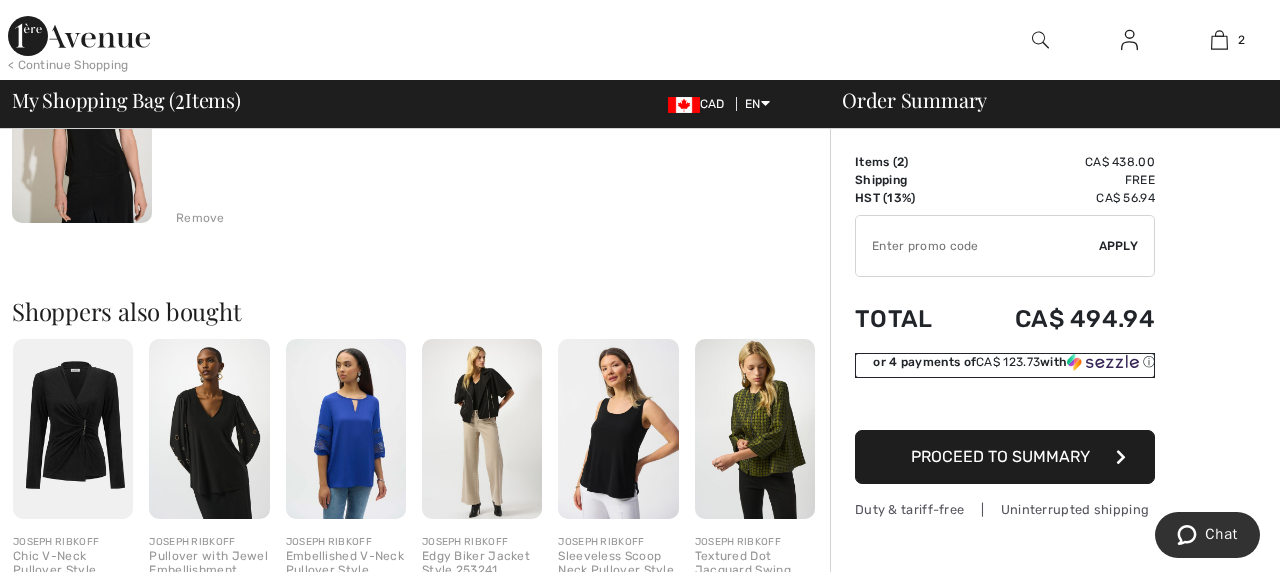 click on "ⓘ" at bounding box center (0, 0) 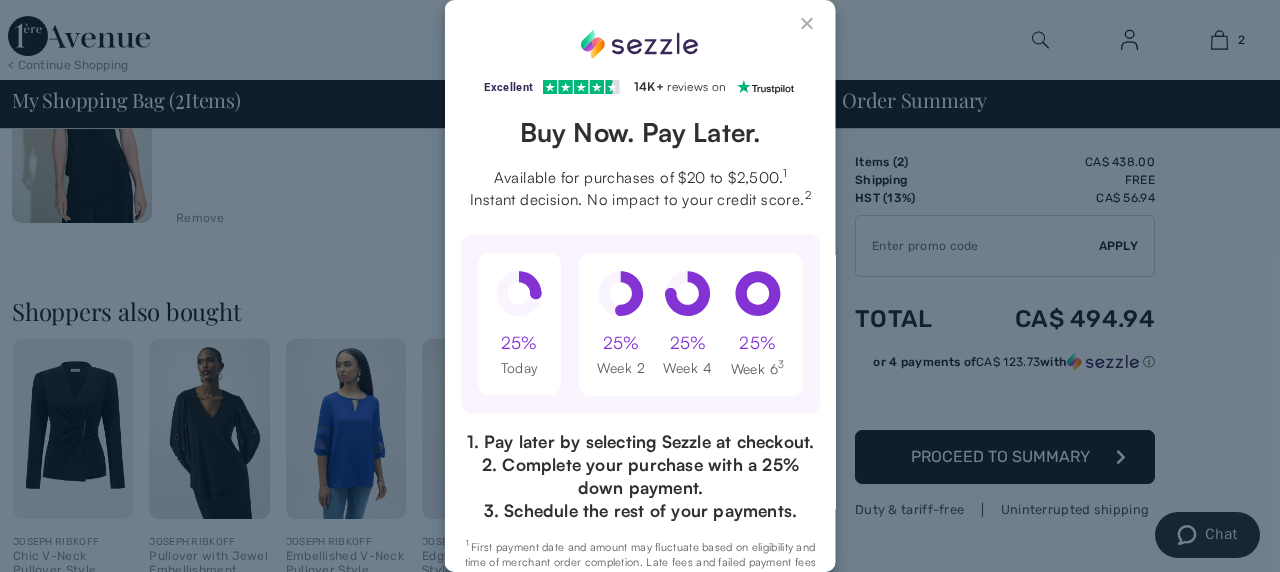 scroll, scrollTop: 0, scrollLeft: 0, axis: both 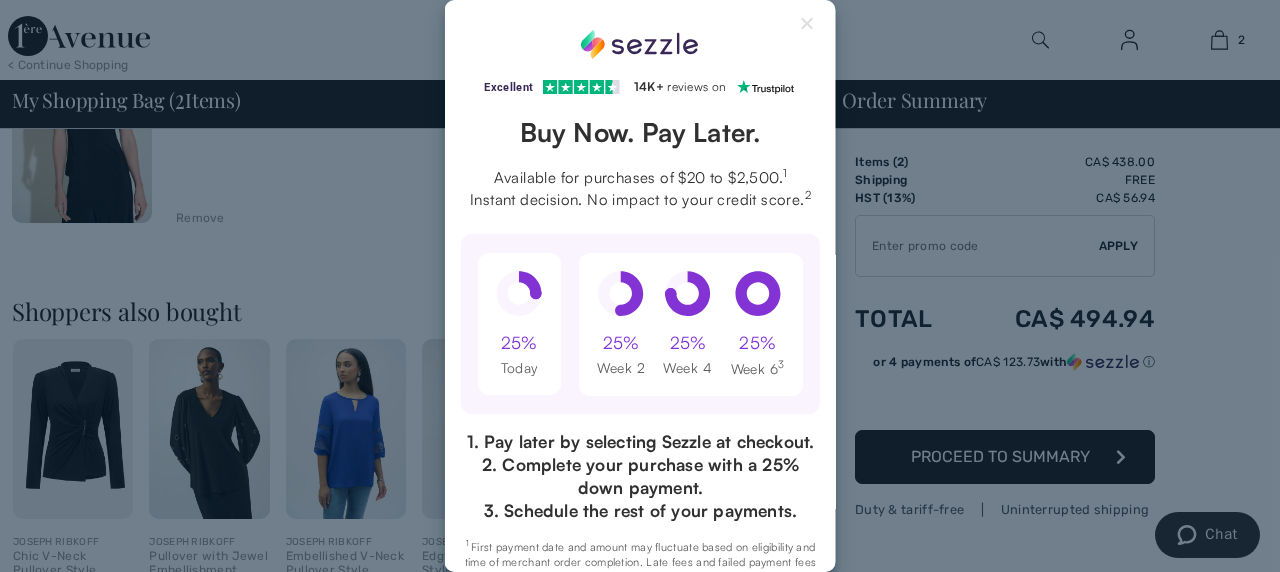click on "Excellent
4.3 out of 5 star rating on Trustpilot" at bounding box center (640, 86) 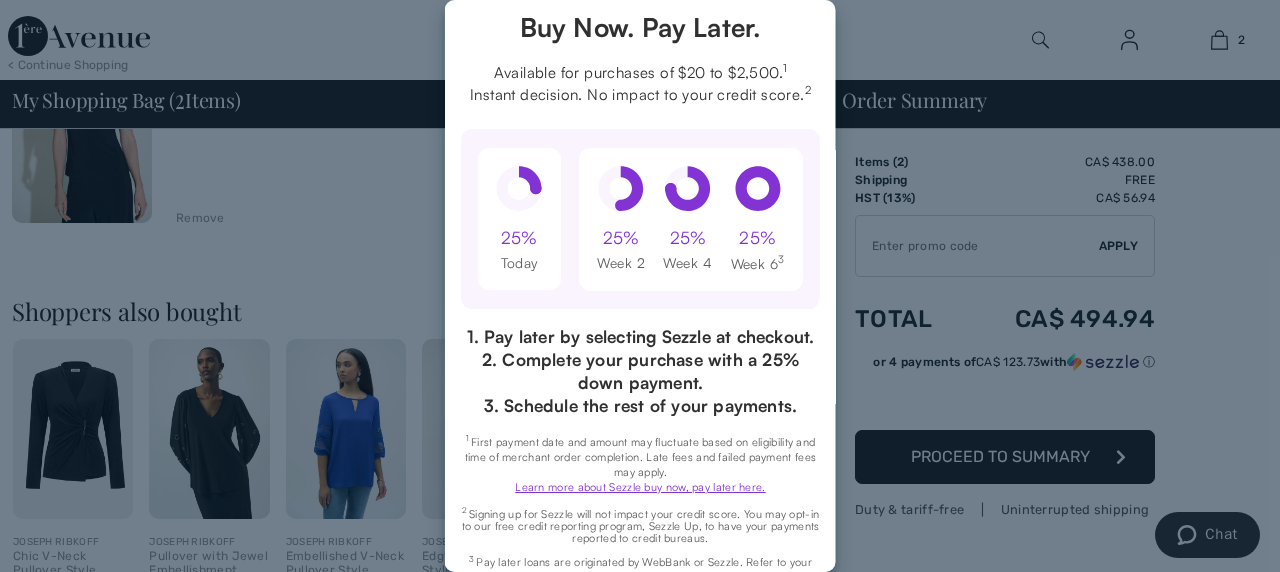 scroll, scrollTop: 209, scrollLeft: 0, axis: vertical 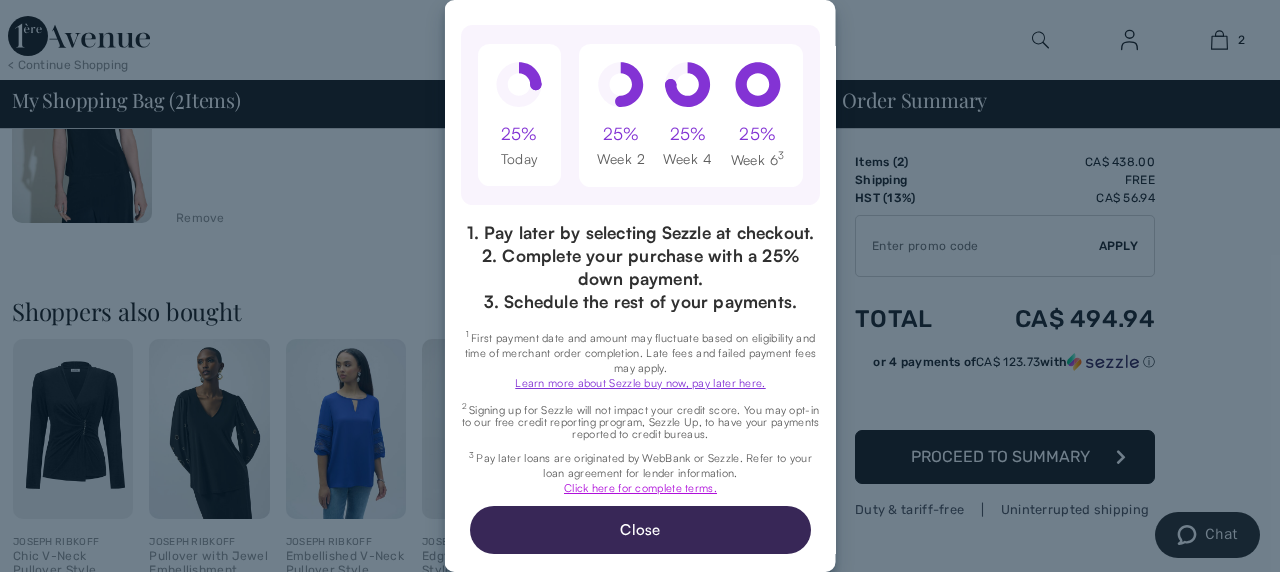 click on "Click here for complete terms." at bounding box center (640, 488) 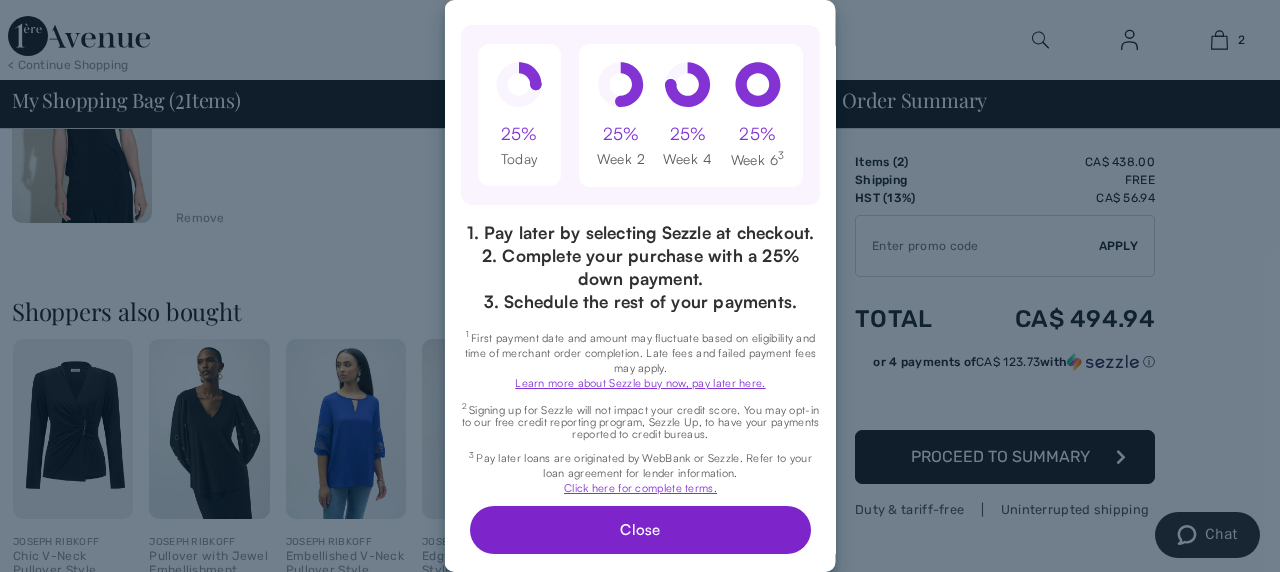 click on "Close" at bounding box center (639, 530) 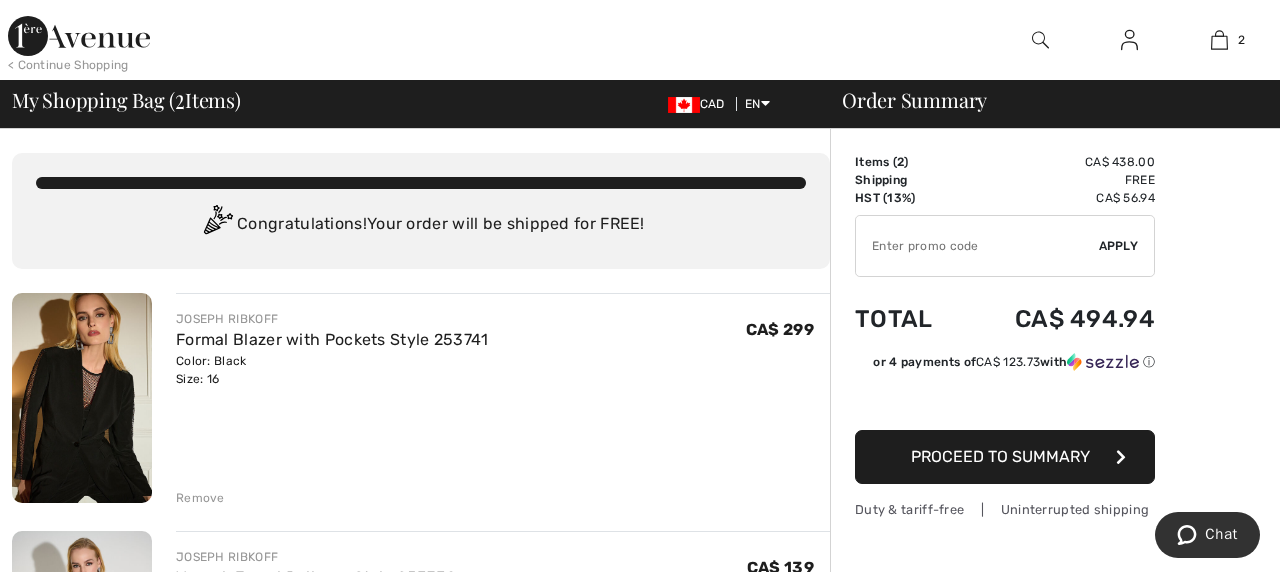 scroll, scrollTop: 0, scrollLeft: 0, axis: both 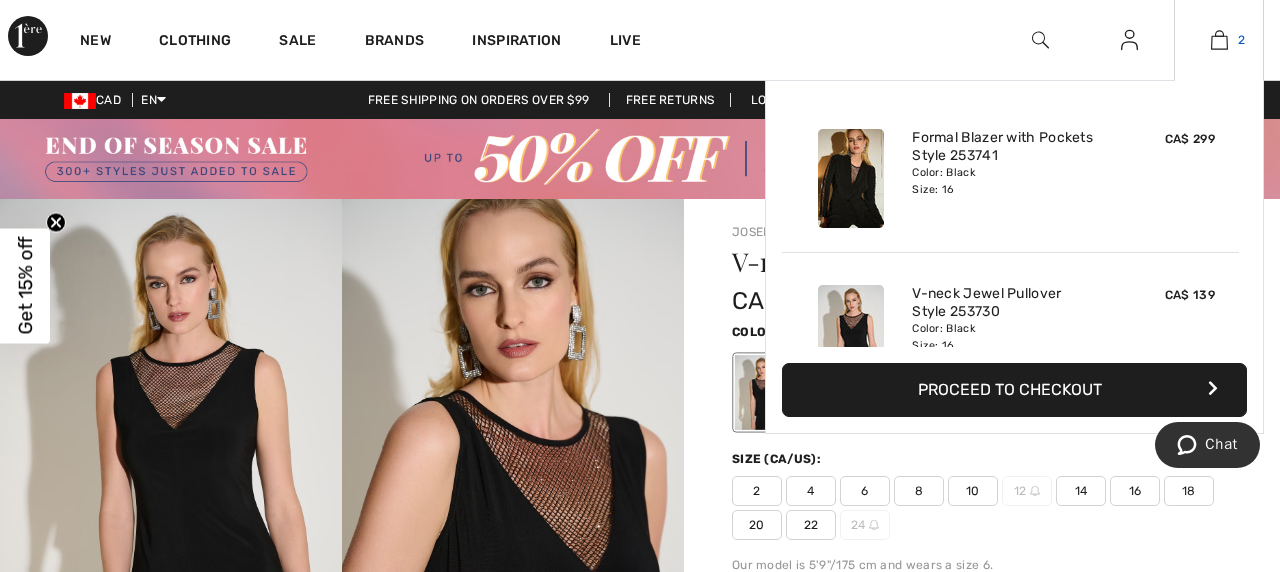 click at bounding box center (1219, 40) 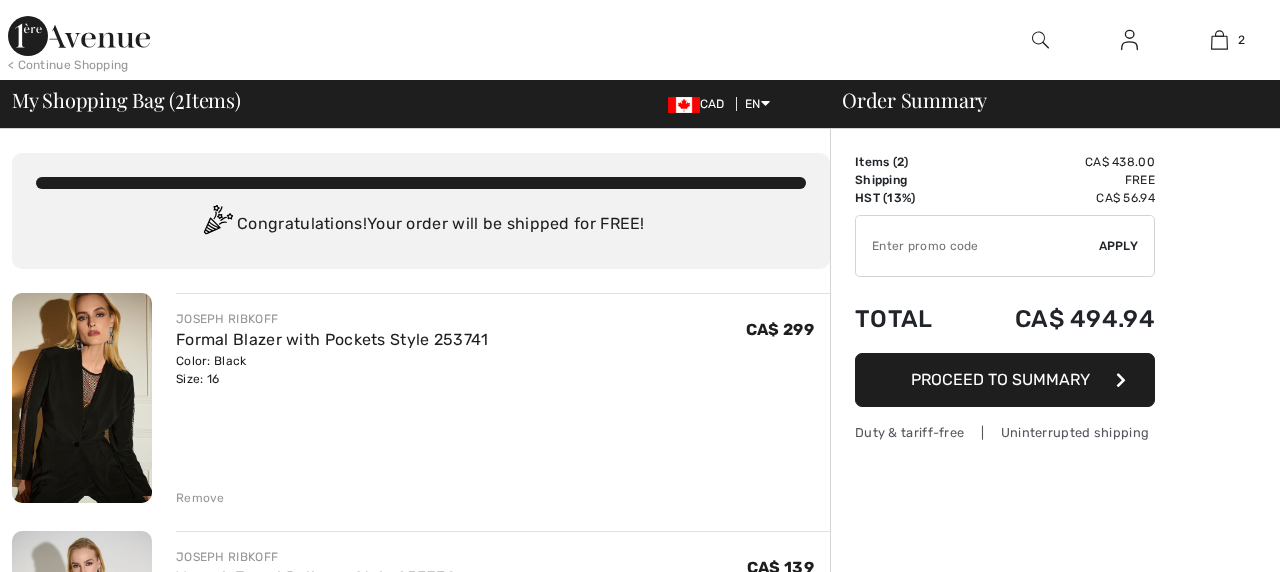 scroll, scrollTop: 0, scrollLeft: 0, axis: both 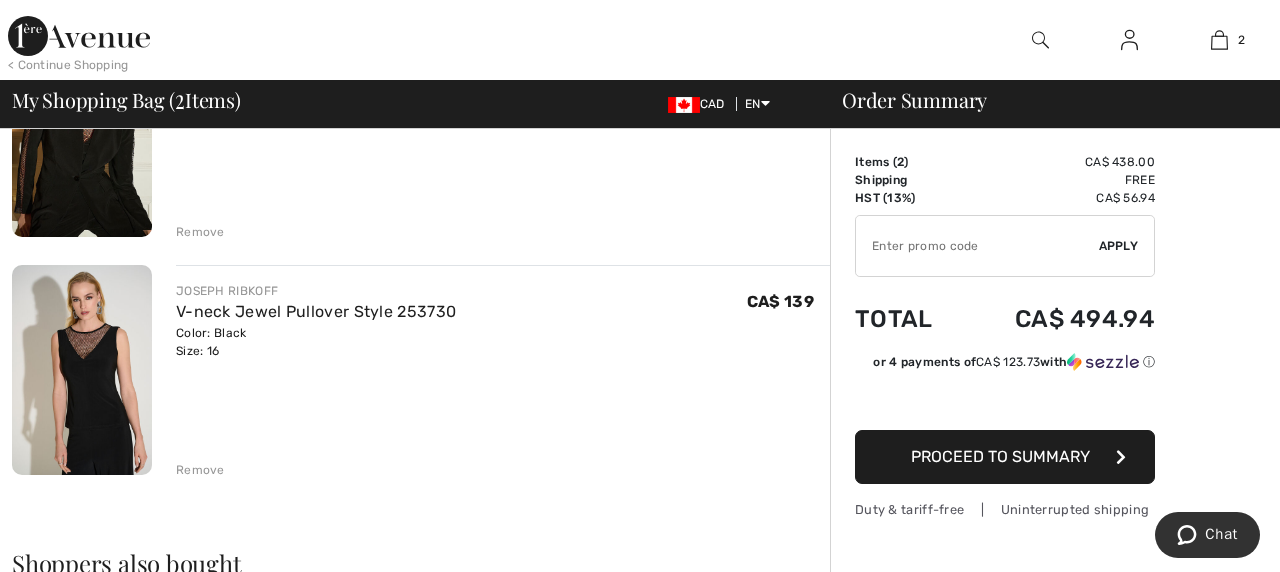click on "Remove" at bounding box center (200, 470) 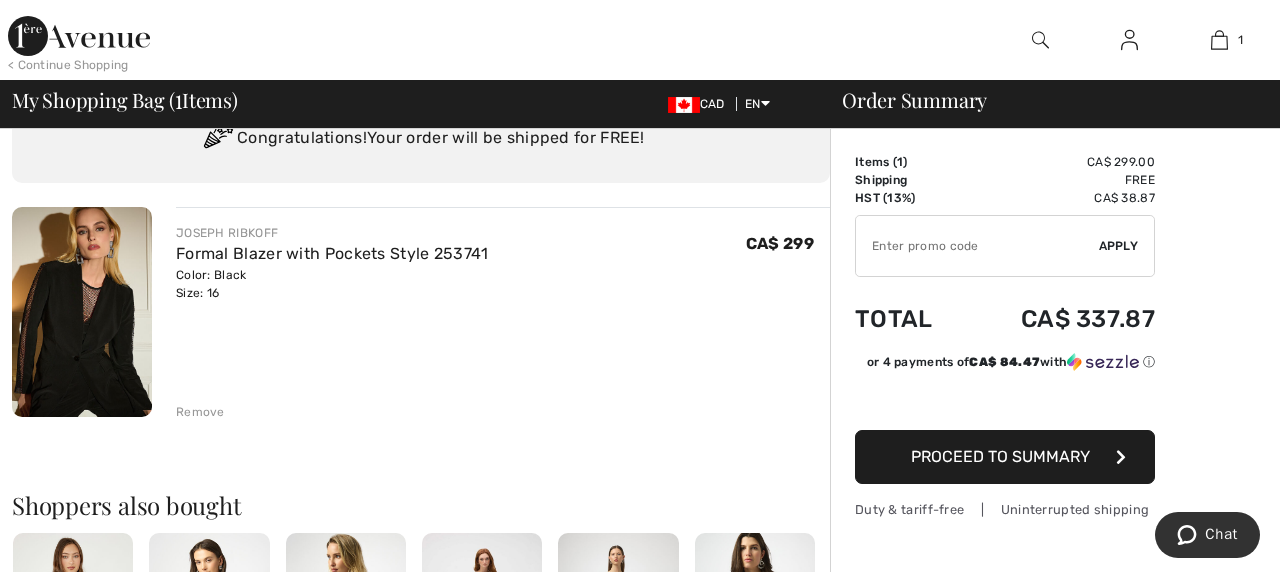 scroll, scrollTop: 0, scrollLeft: 0, axis: both 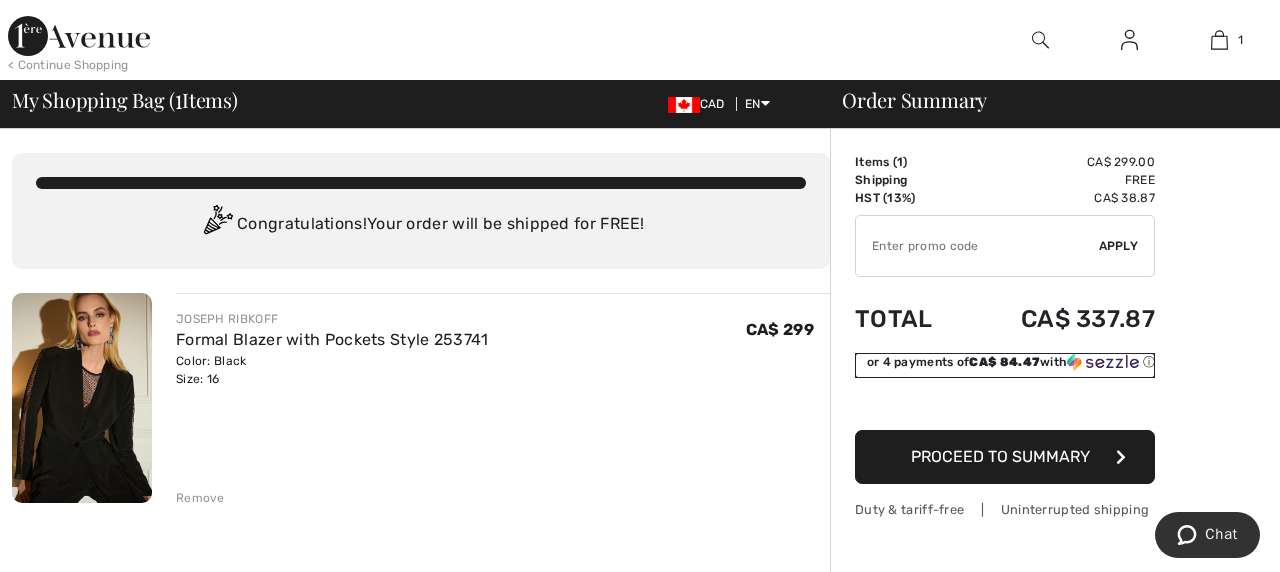 click at bounding box center [1103, 362] 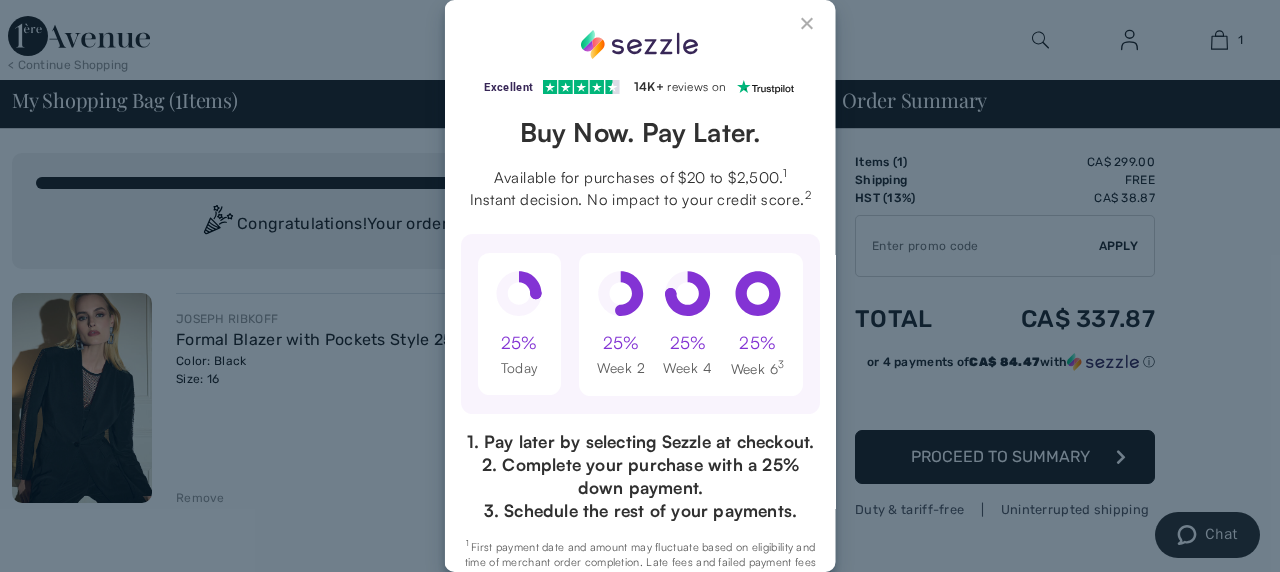 click at bounding box center (808, 28) 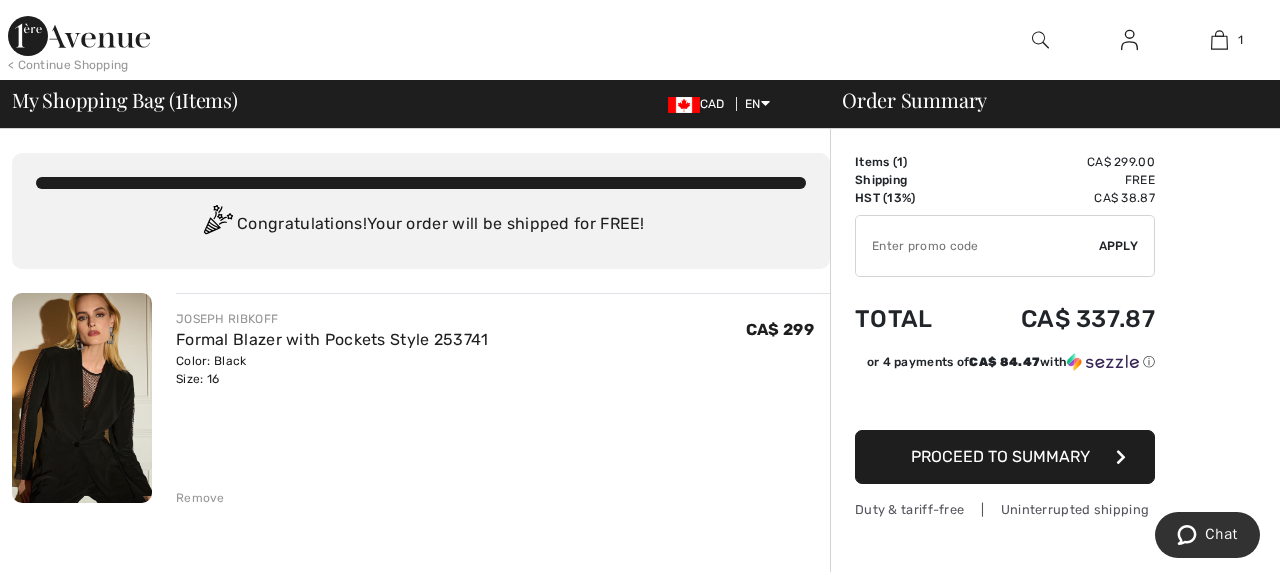 click on "Proceed to Summary" at bounding box center [1000, 456] 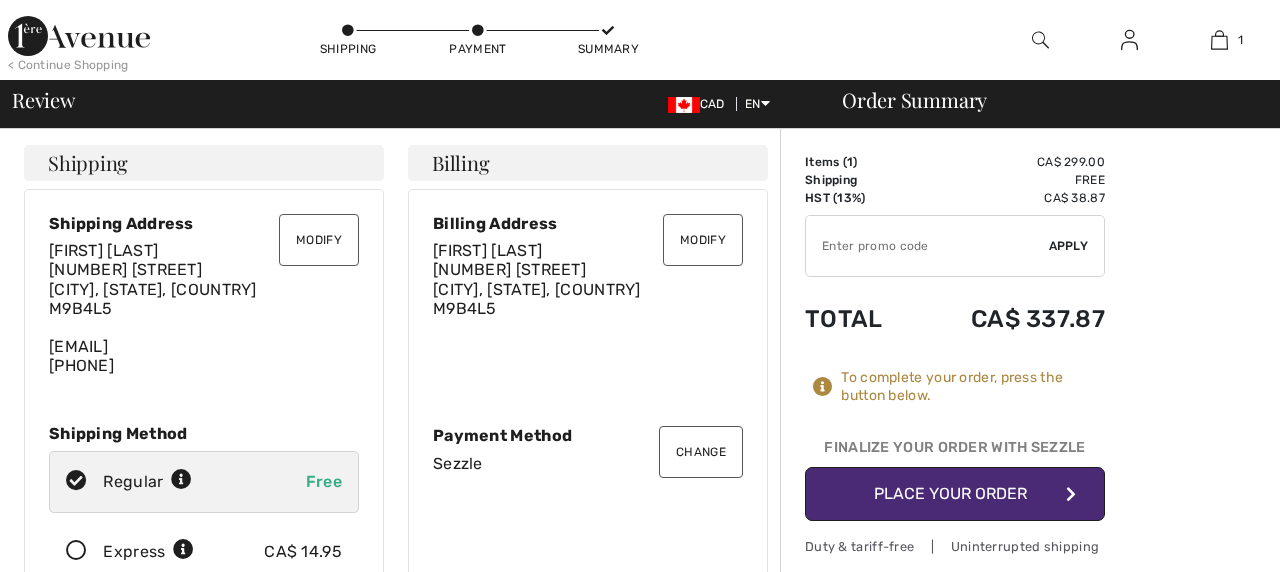 scroll, scrollTop: 0, scrollLeft: 0, axis: both 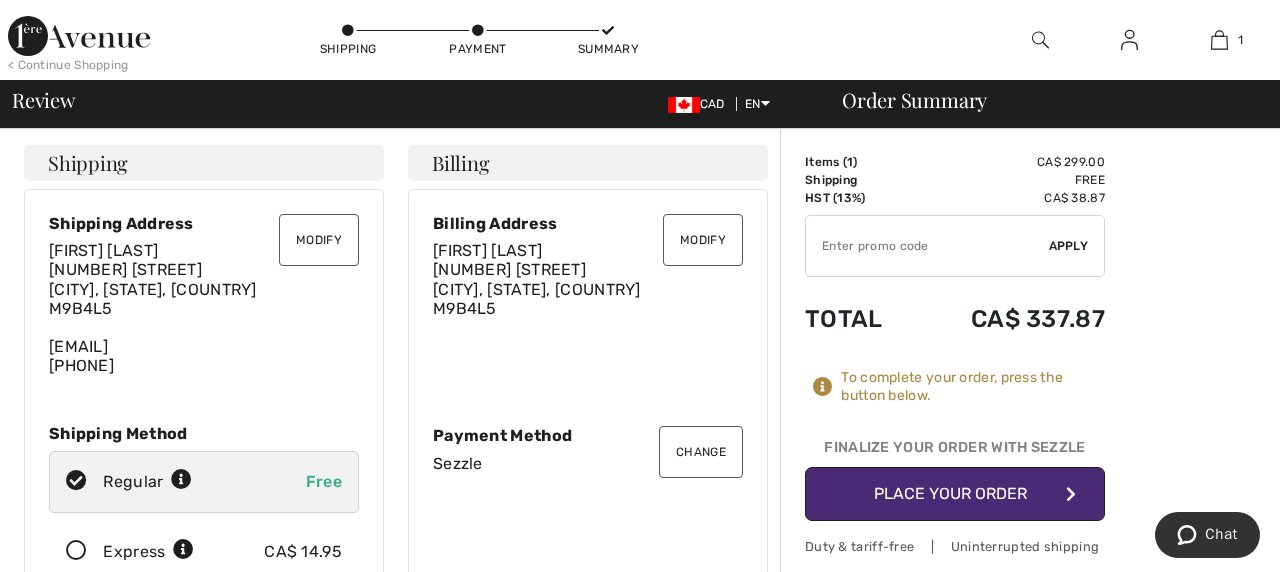 click at bounding box center [1071, 494] 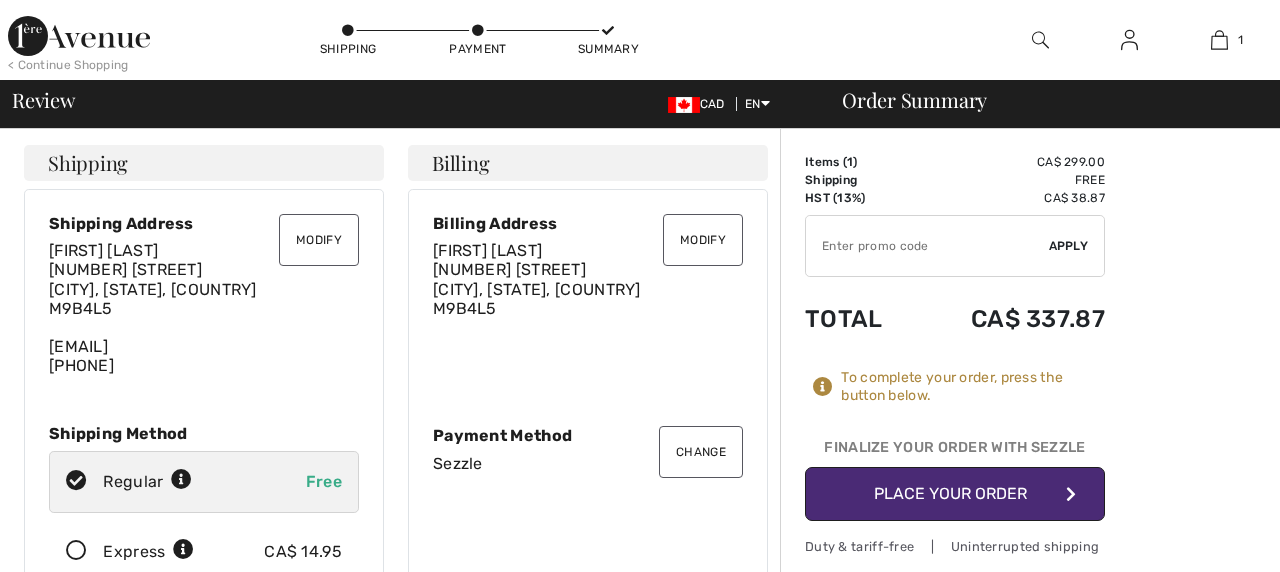 scroll, scrollTop: 0, scrollLeft: 0, axis: both 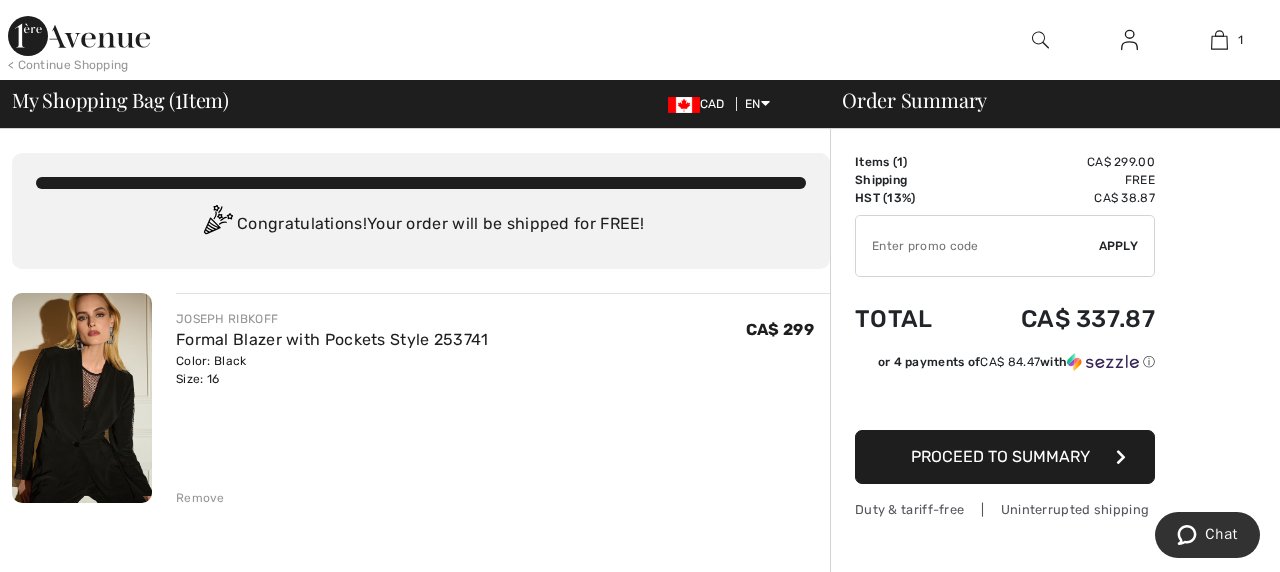 click at bounding box center (82, 398) 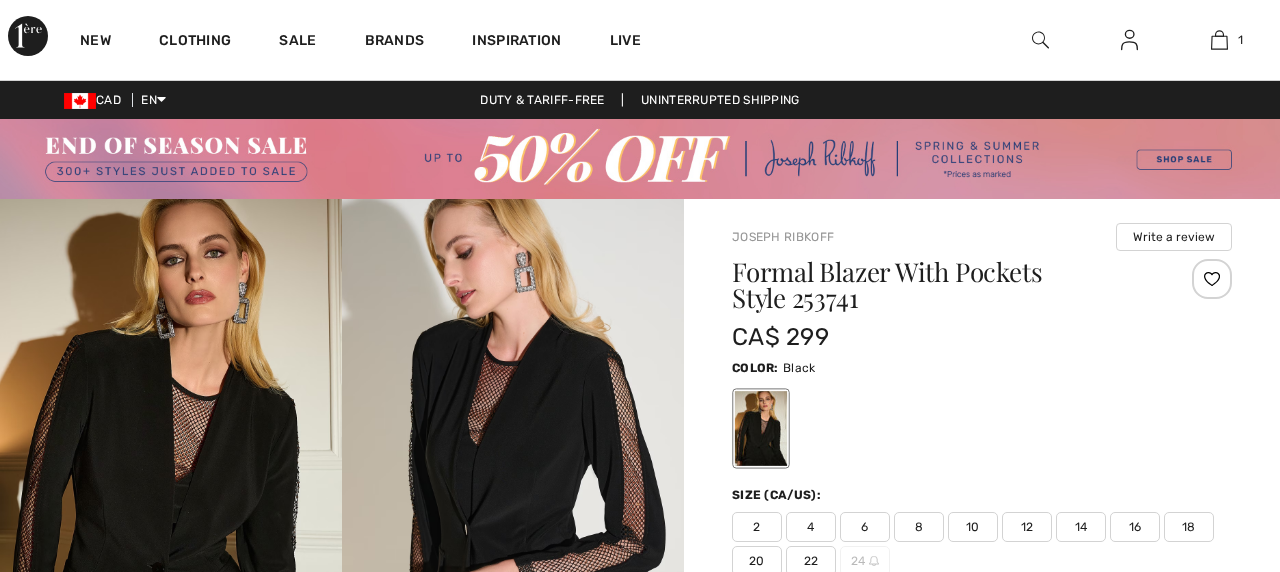 scroll, scrollTop: 0, scrollLeft: 0, axis: both 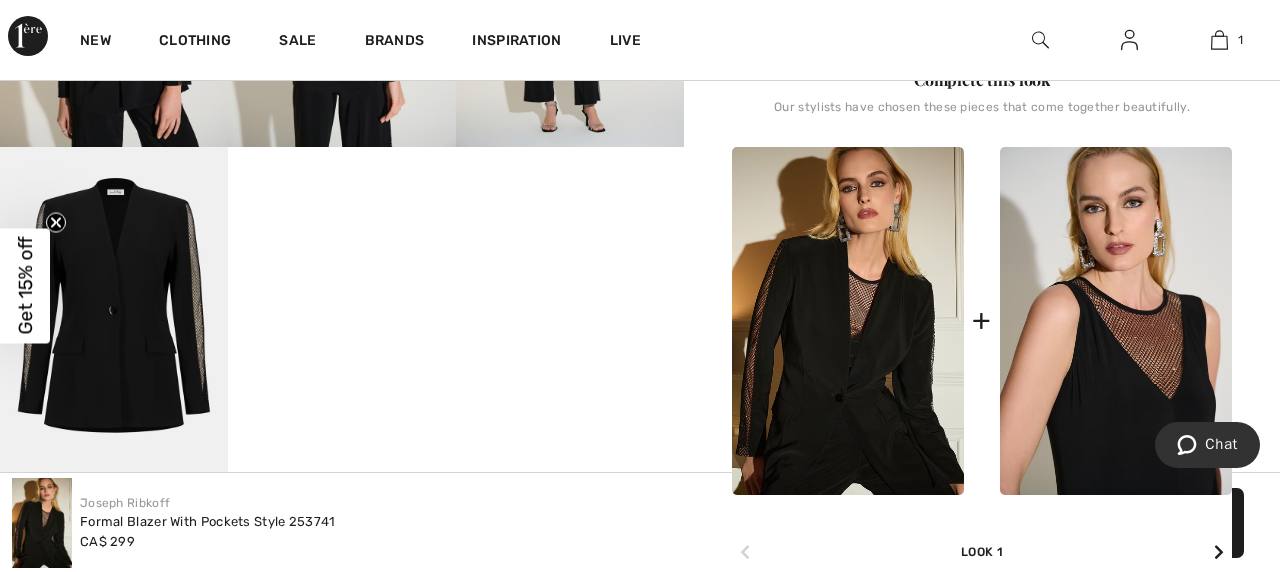 click at bounding box center [1116, 321] 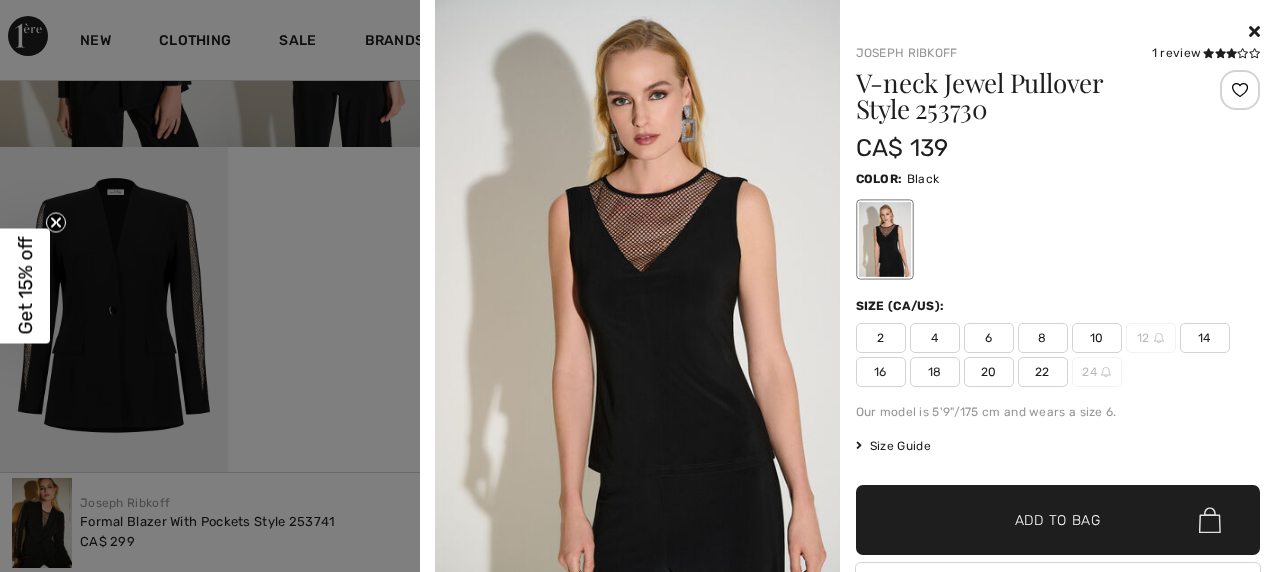 click on "16" at bounding box center [881, 372] 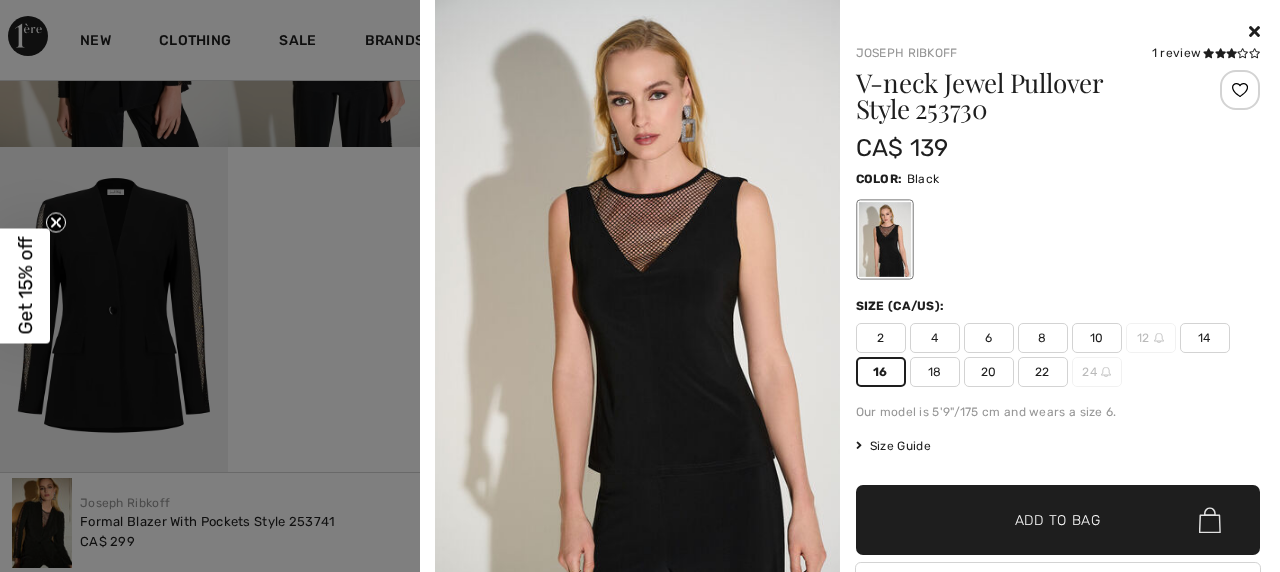 click on "Add to Bag" at bounding box center [1058, 520] 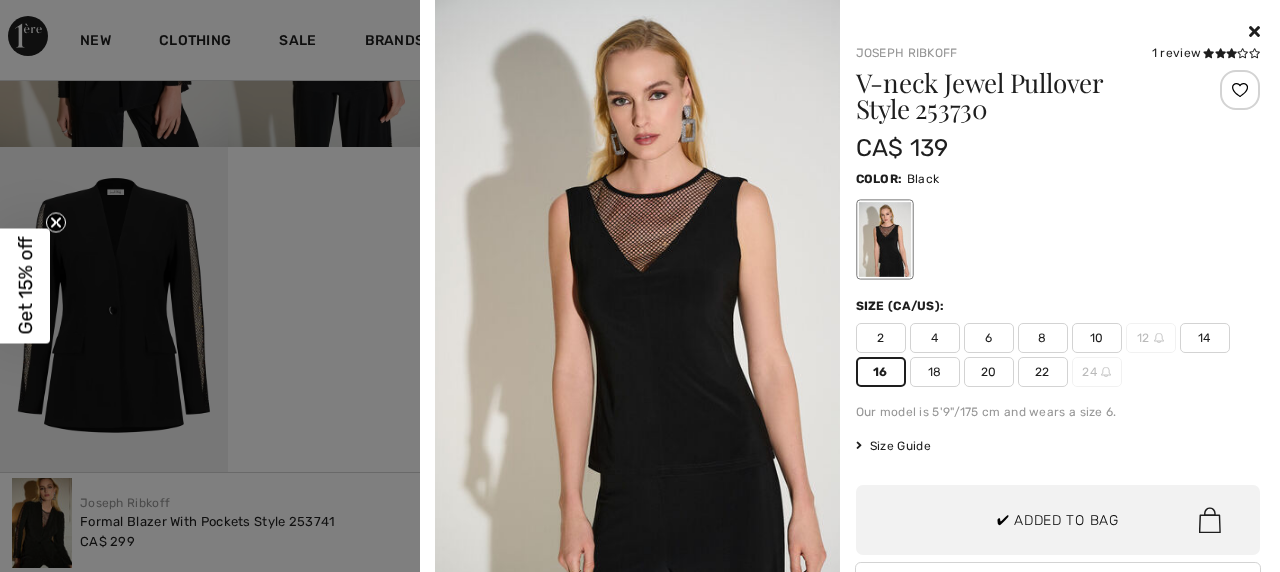 scroll, scrollTop: 62, scrollLeft: 0, axis: vertical 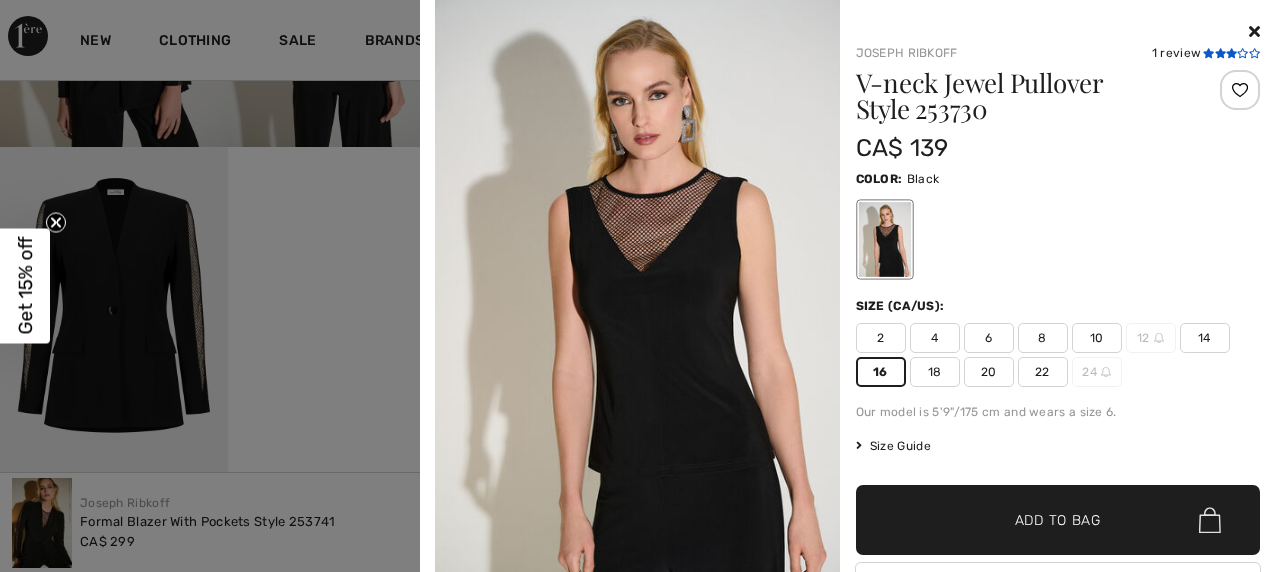 click at bounding box center (1220, 53) 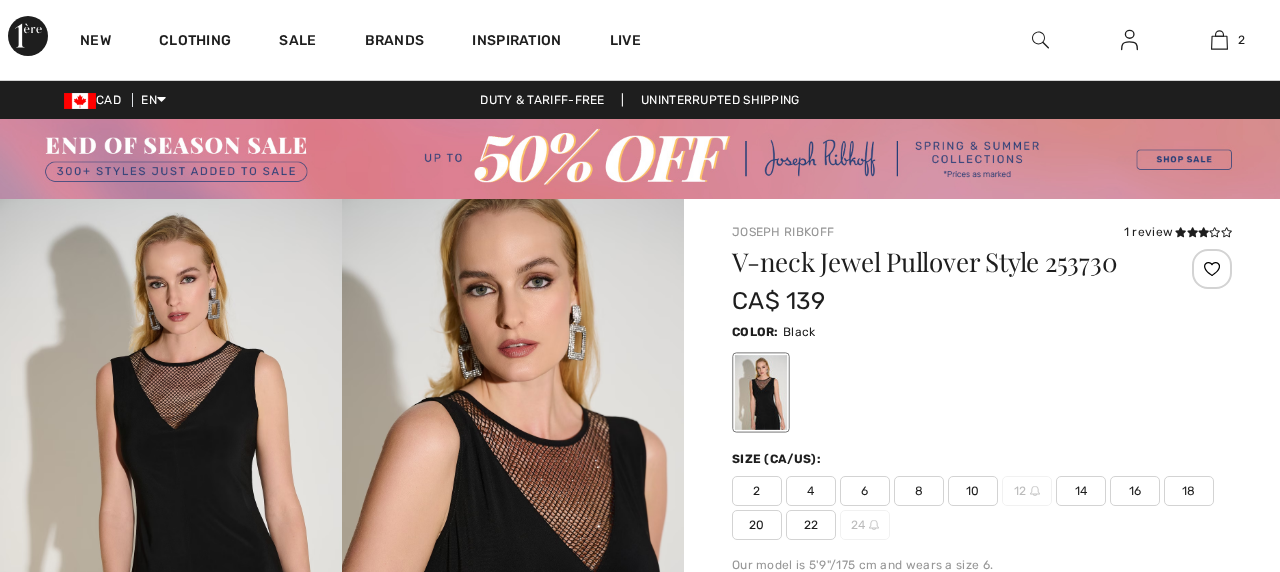scroll, scrollTop: 0, scrollLeft: 0, axis: both 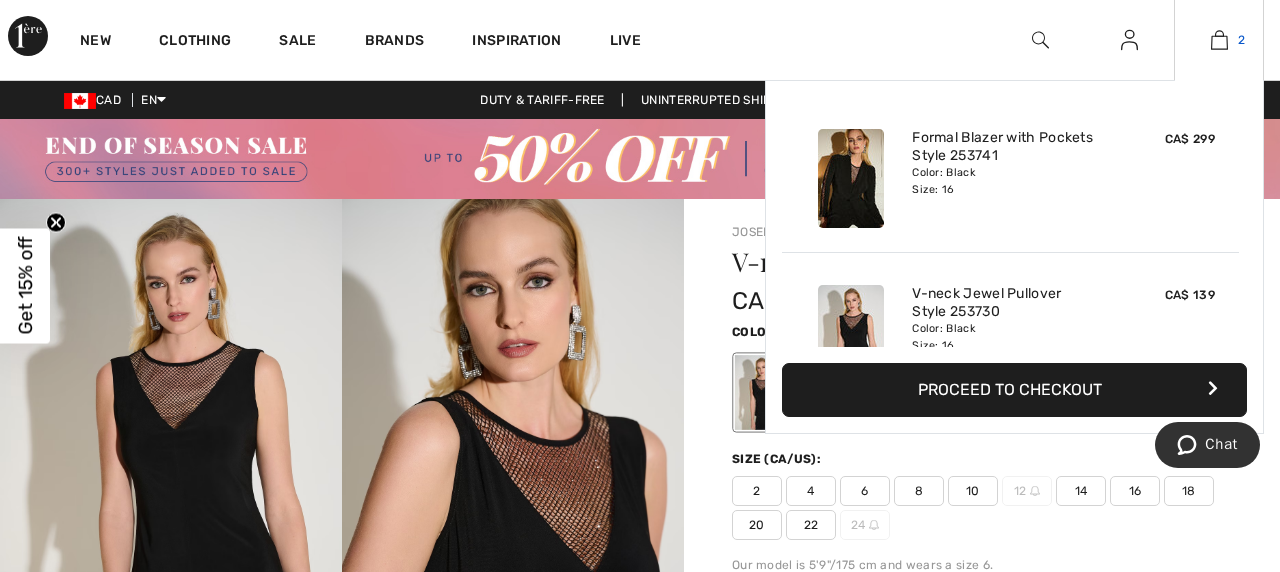 click at bounding box center (1219, 40) 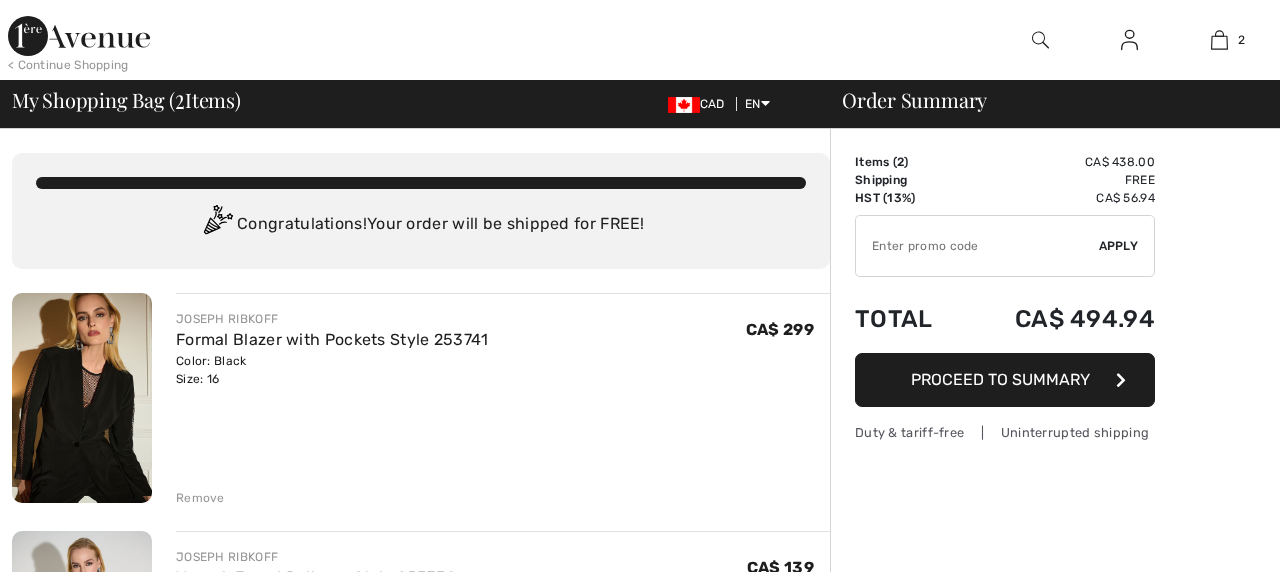 scroll, scrollTop: 0, scrollLeft: 0, axis: both 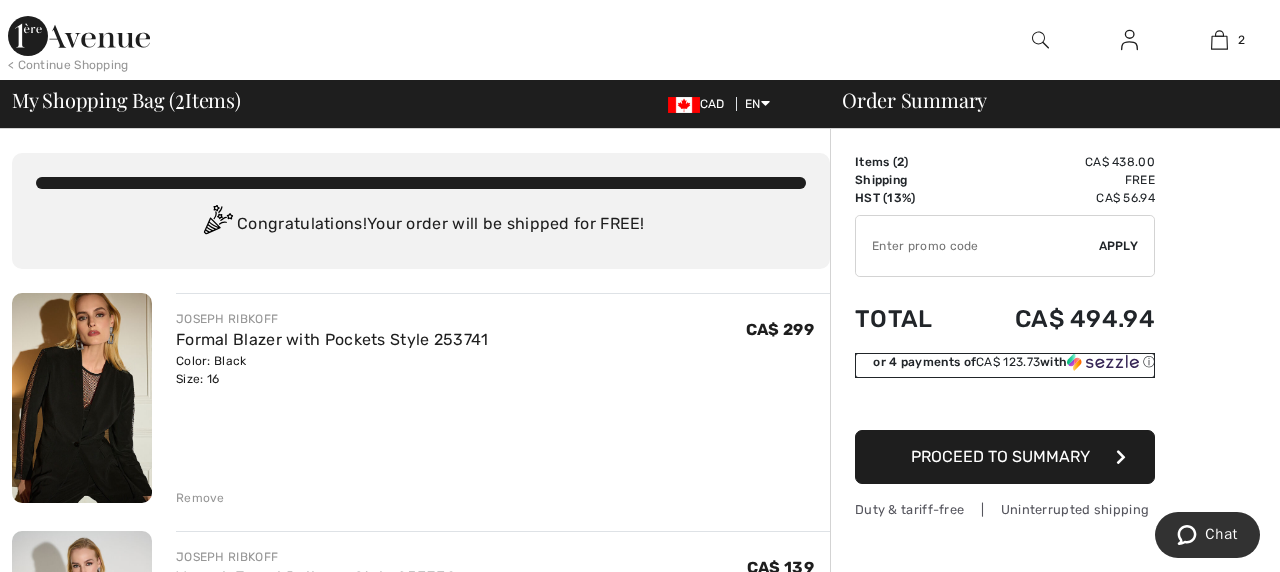click on "or 4 payments of  CA$ 123.73  with    ⓘ" at bounding box center [1014, 362] 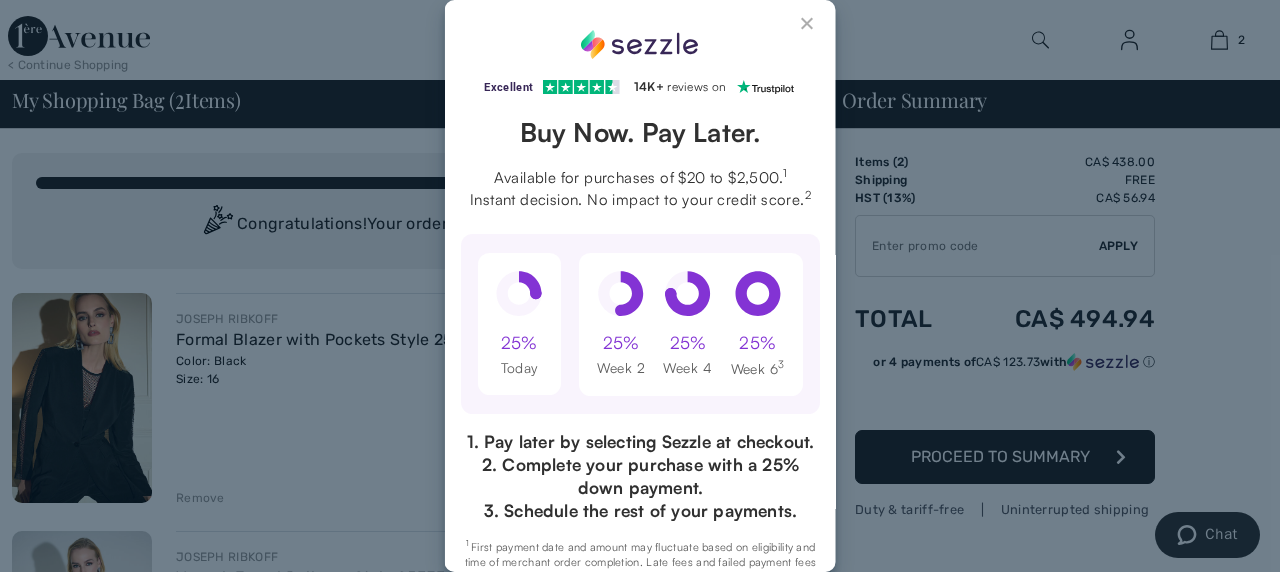 click at bounding box center (808, 28) 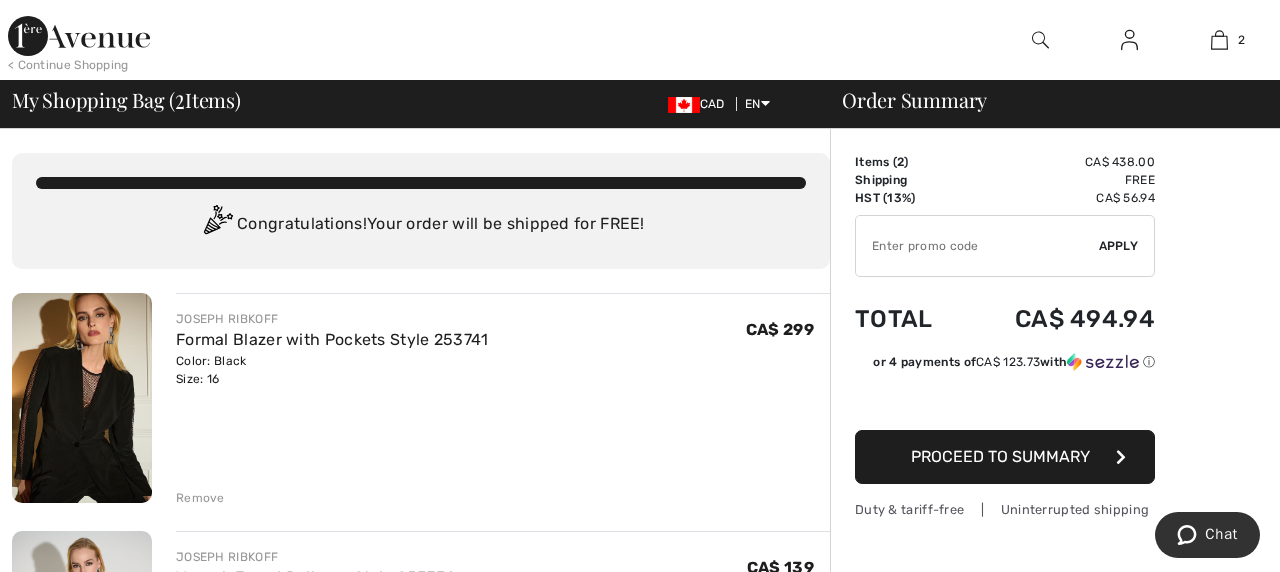 click on "Proceed to Summary" at bounding box center (1000, 456) 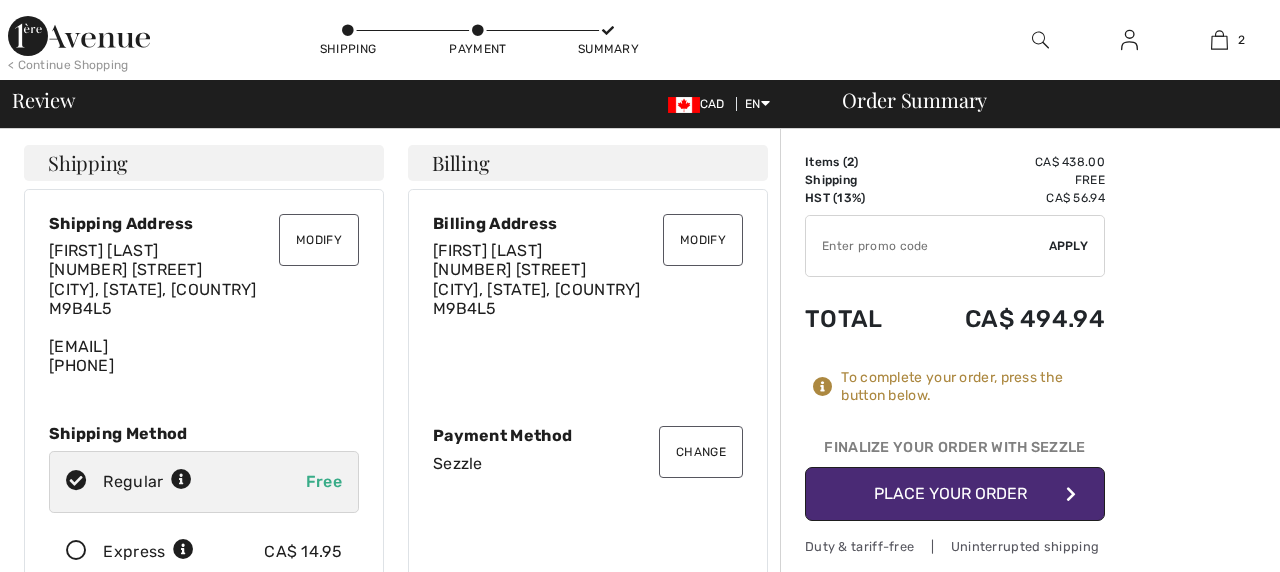 scroll, scrollTop: 0, scrollLeft: 0, axis: both 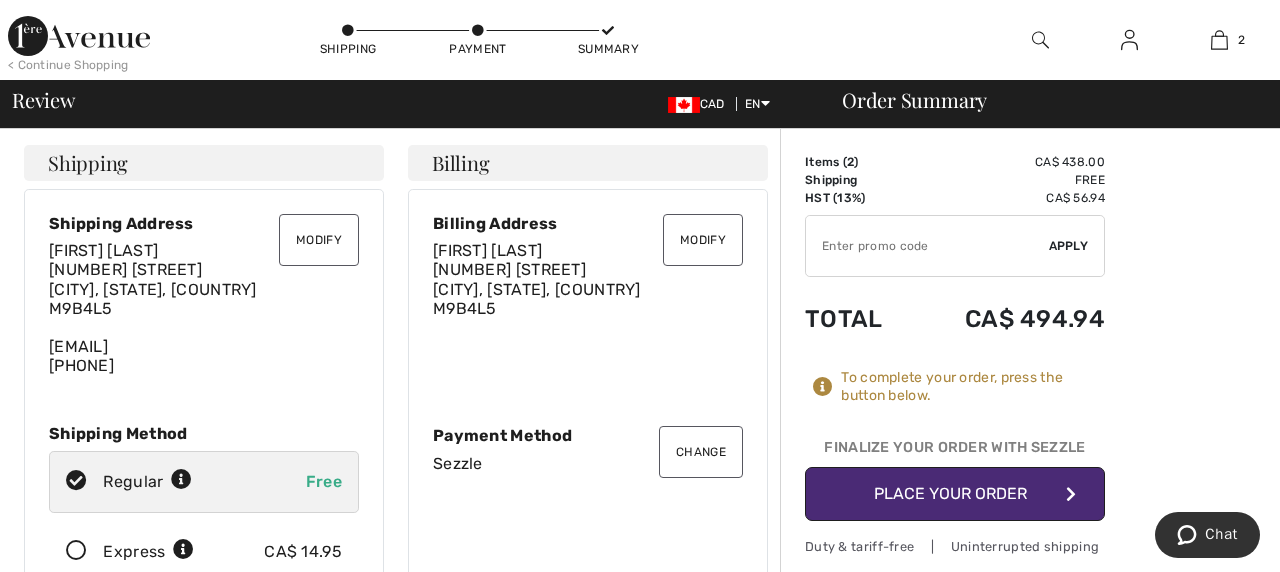 click at bounding box center [1071, 494] 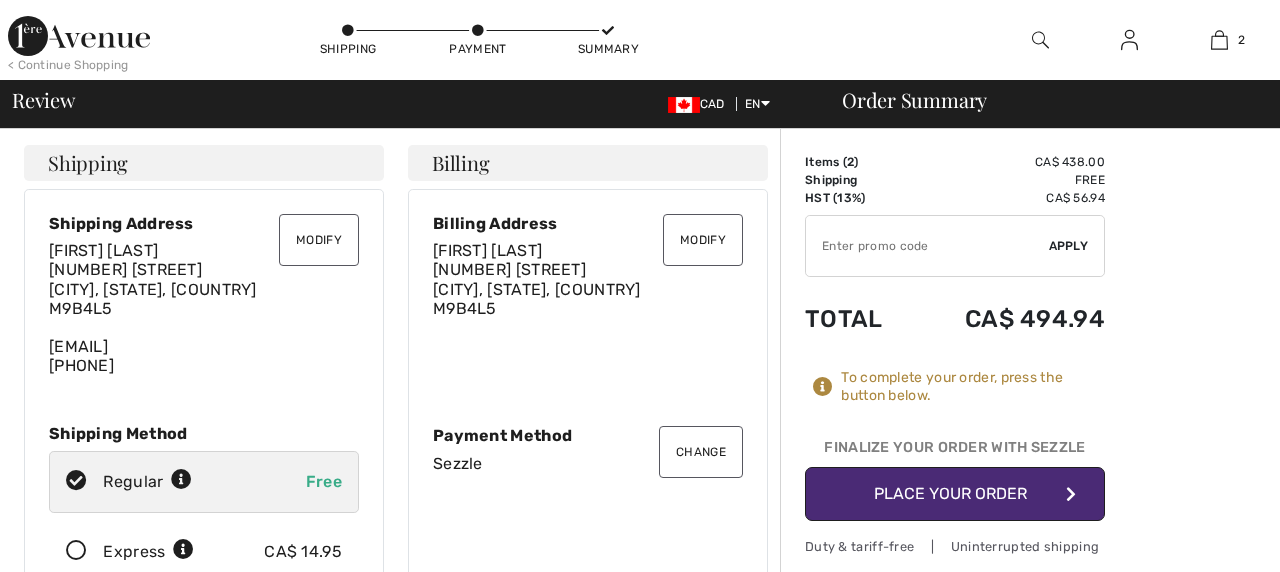 scroll, scrollTop: 0, scrollLeft: 0, axis: both 